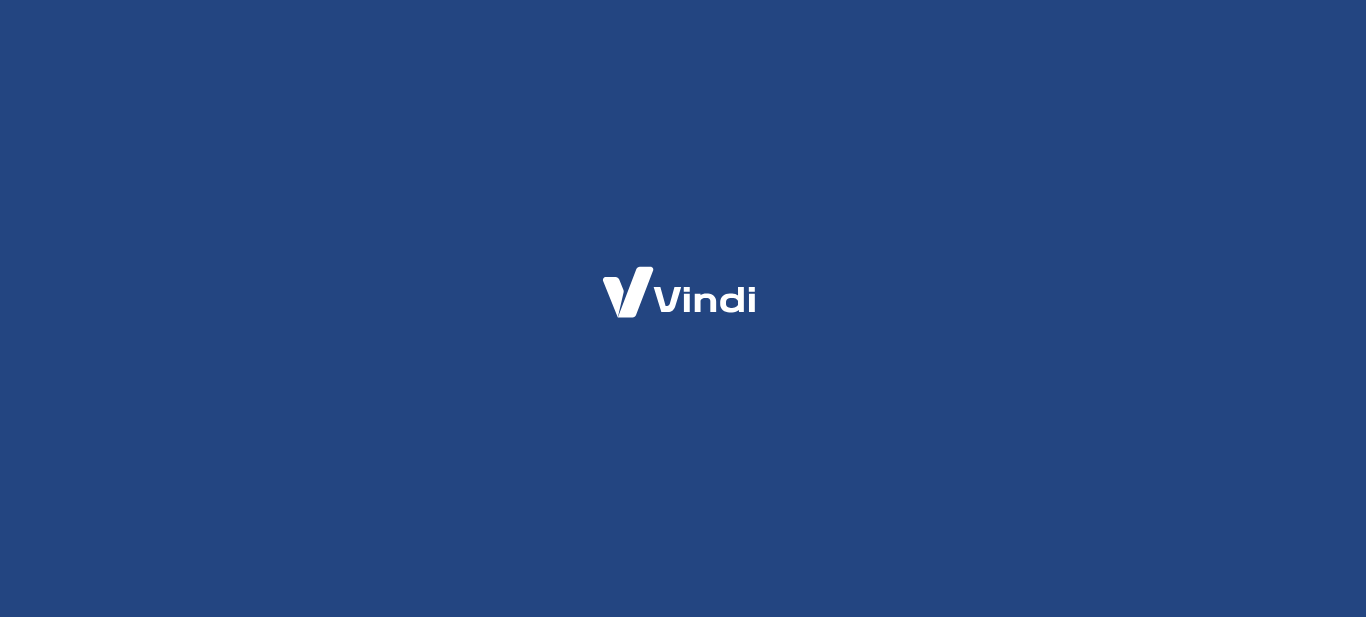 scroll, scrollTop: 0, scrollLeft: 0, axis: both 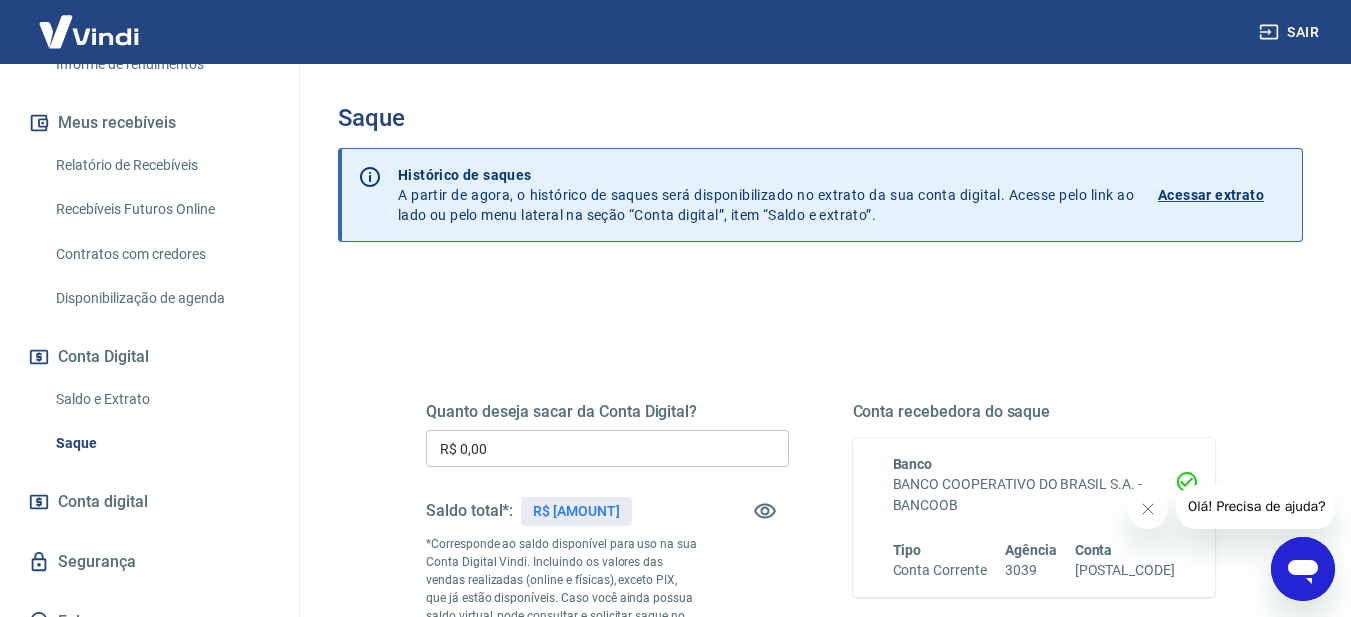 click on "Saldo e Extrato" at bounding box center [161, 399] 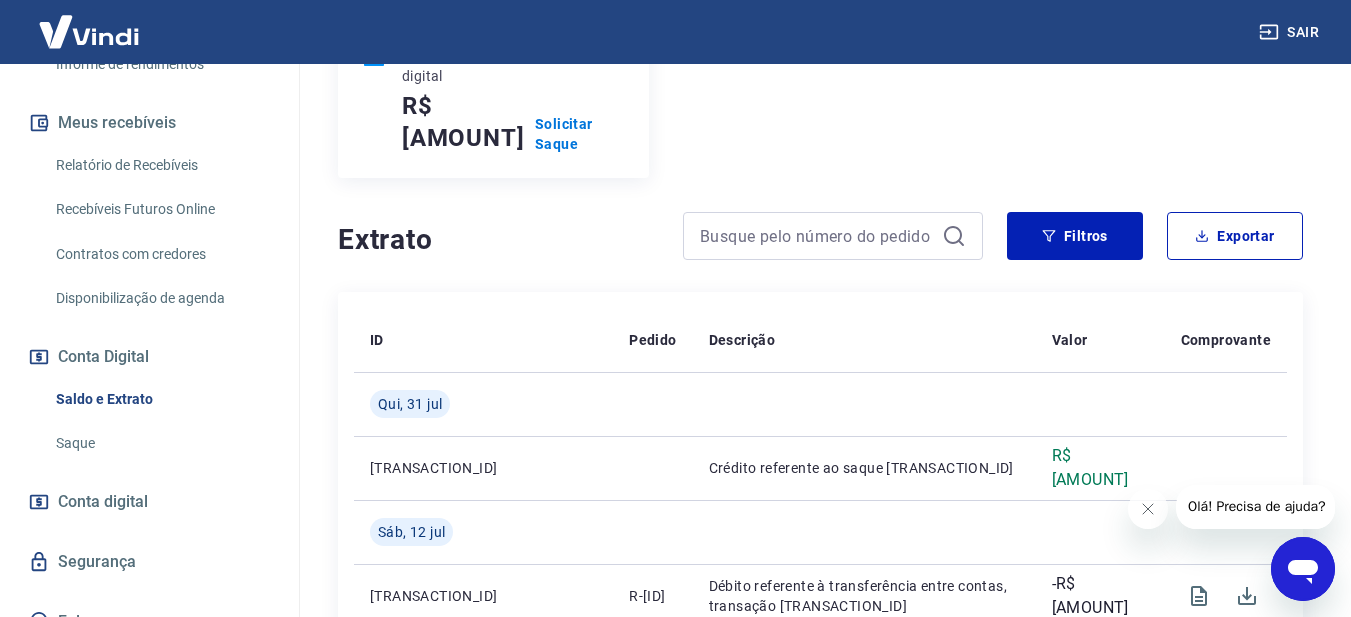 scroll, scrollTop: 300, scrollLeft: 0, axis: vertical 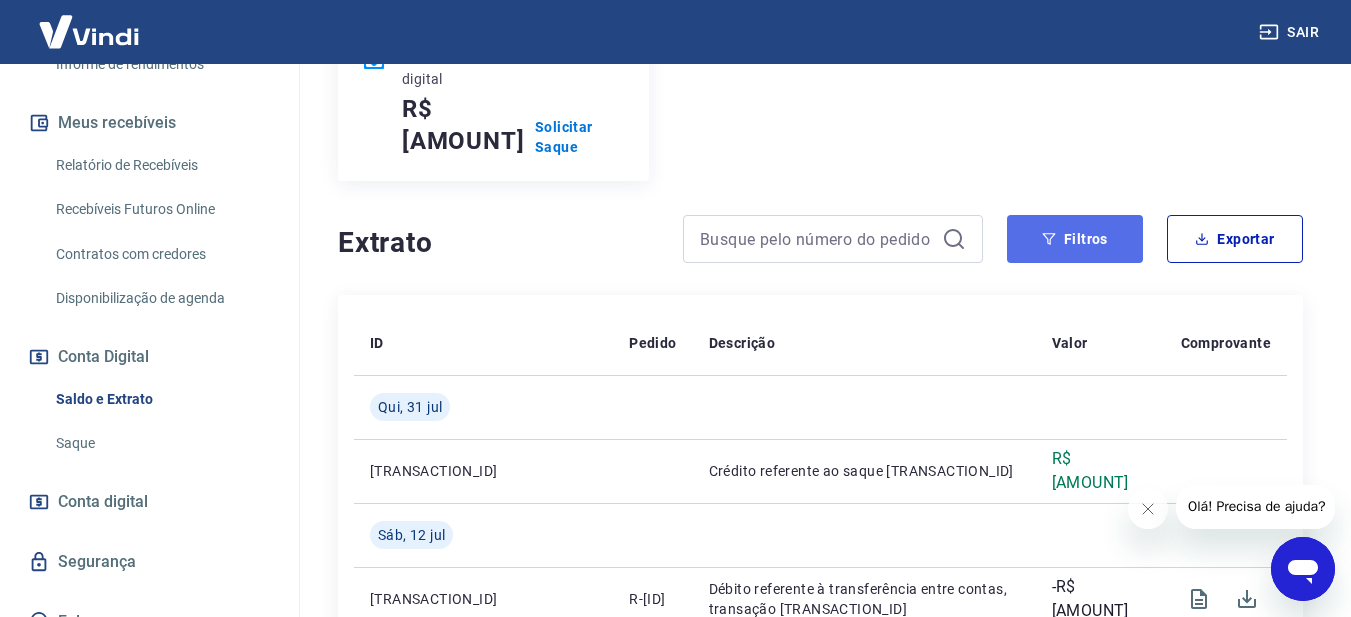 click on "Filtros" at bounding box center [1075, 239] 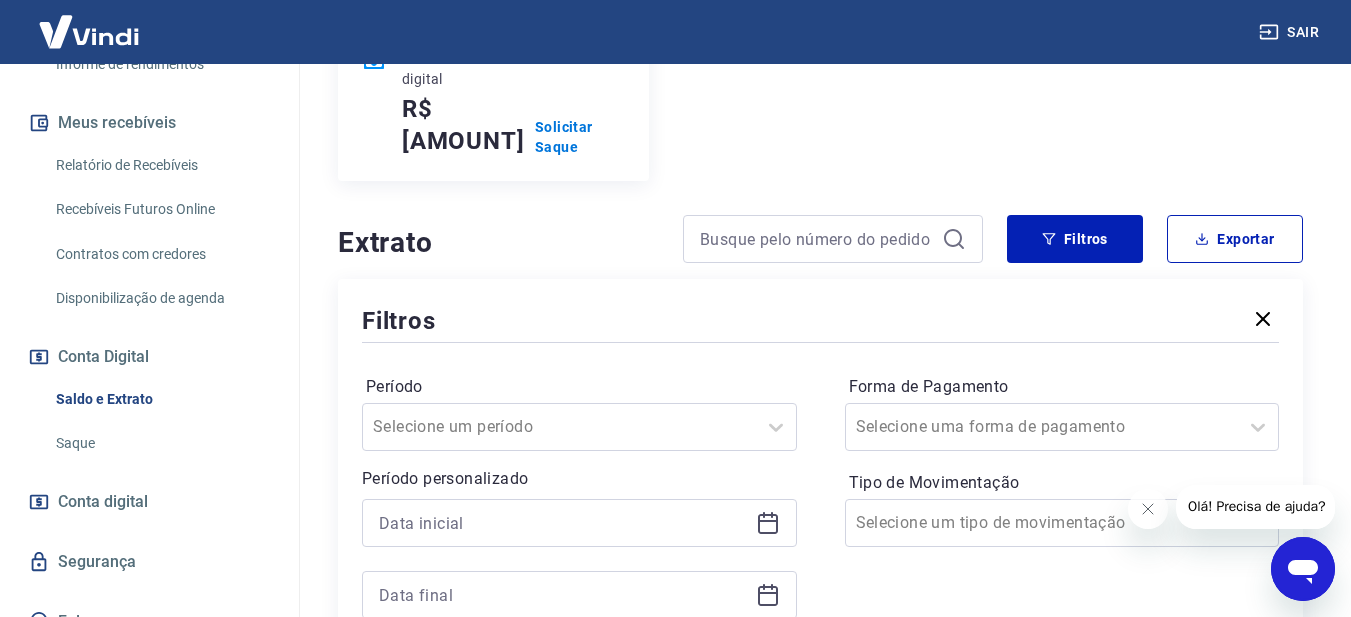 click 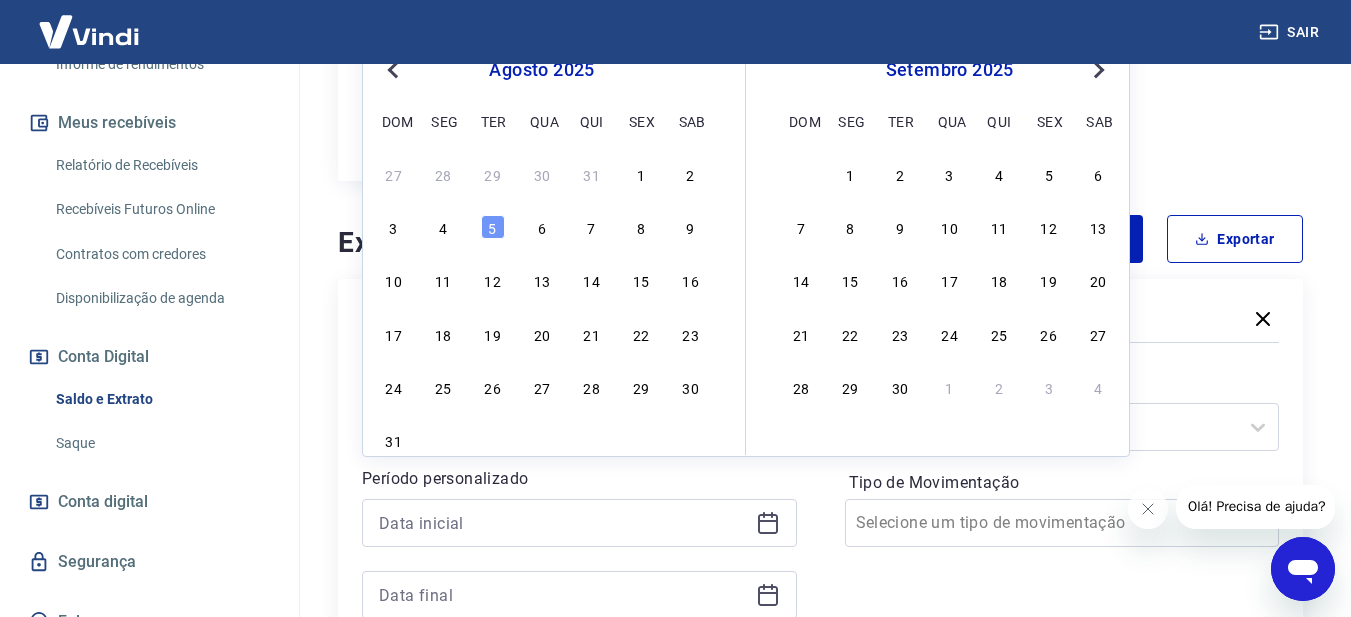 click on "Previous Month" at bounding box center (395, 69) 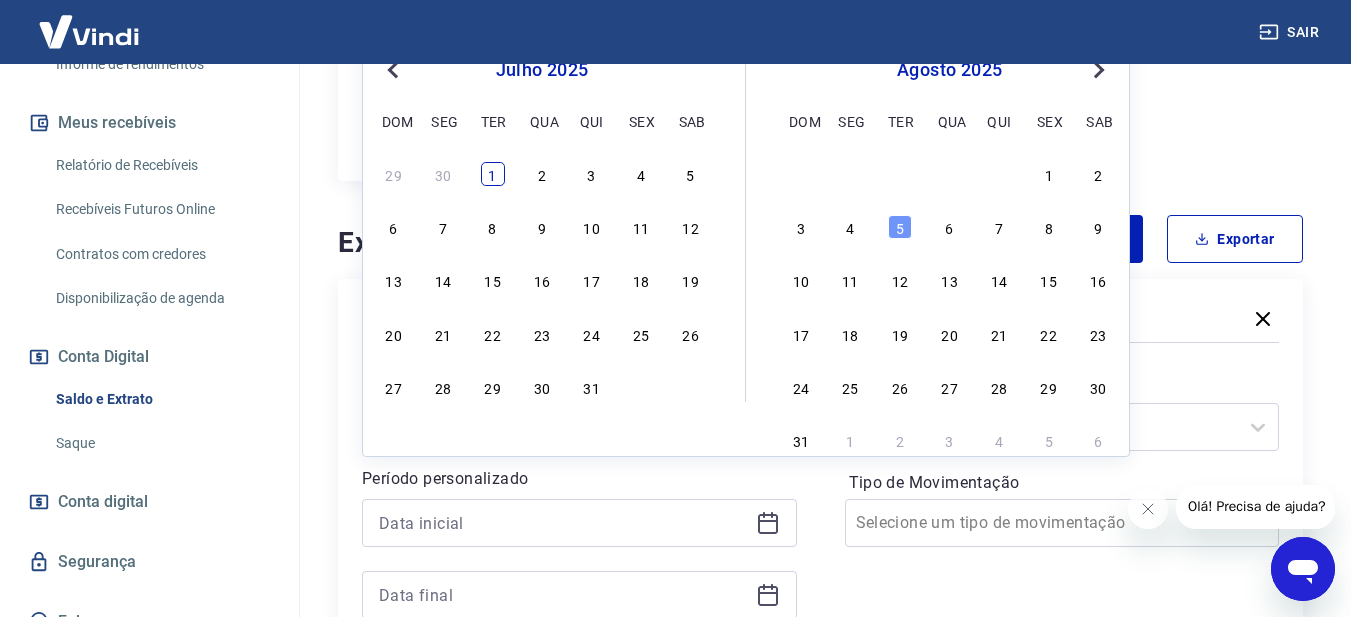 click on "1" at bounding box center (493, 174) 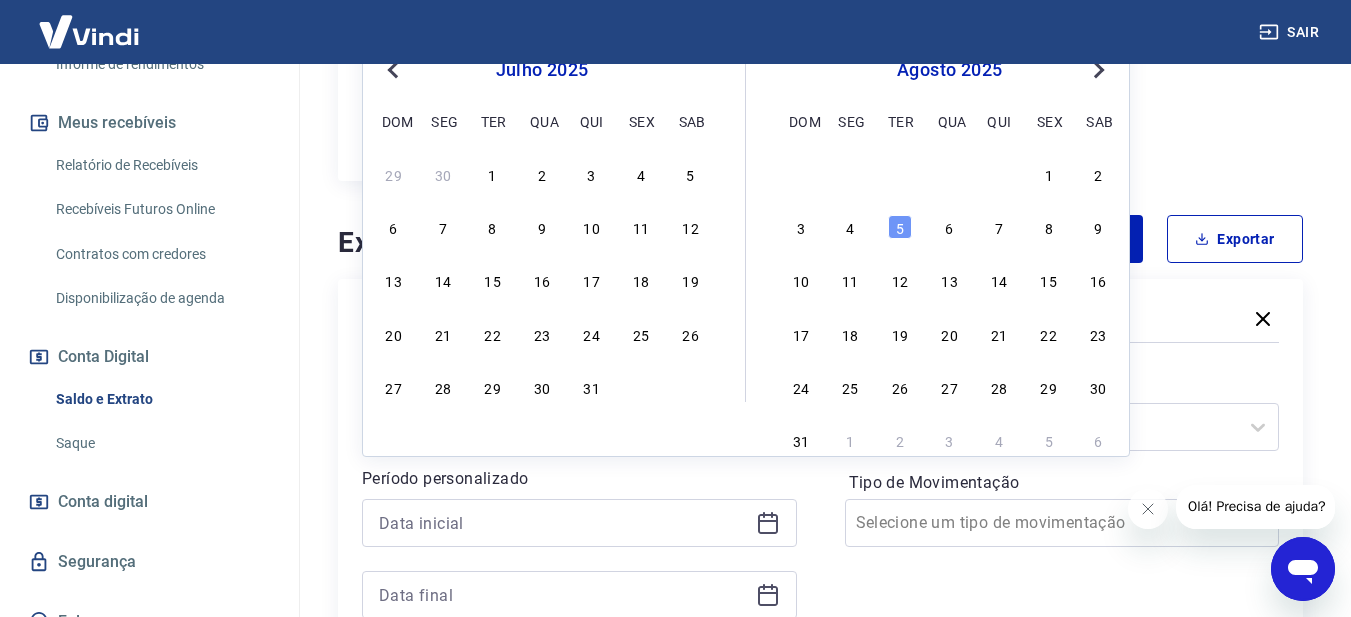 type on "01/07/2025" 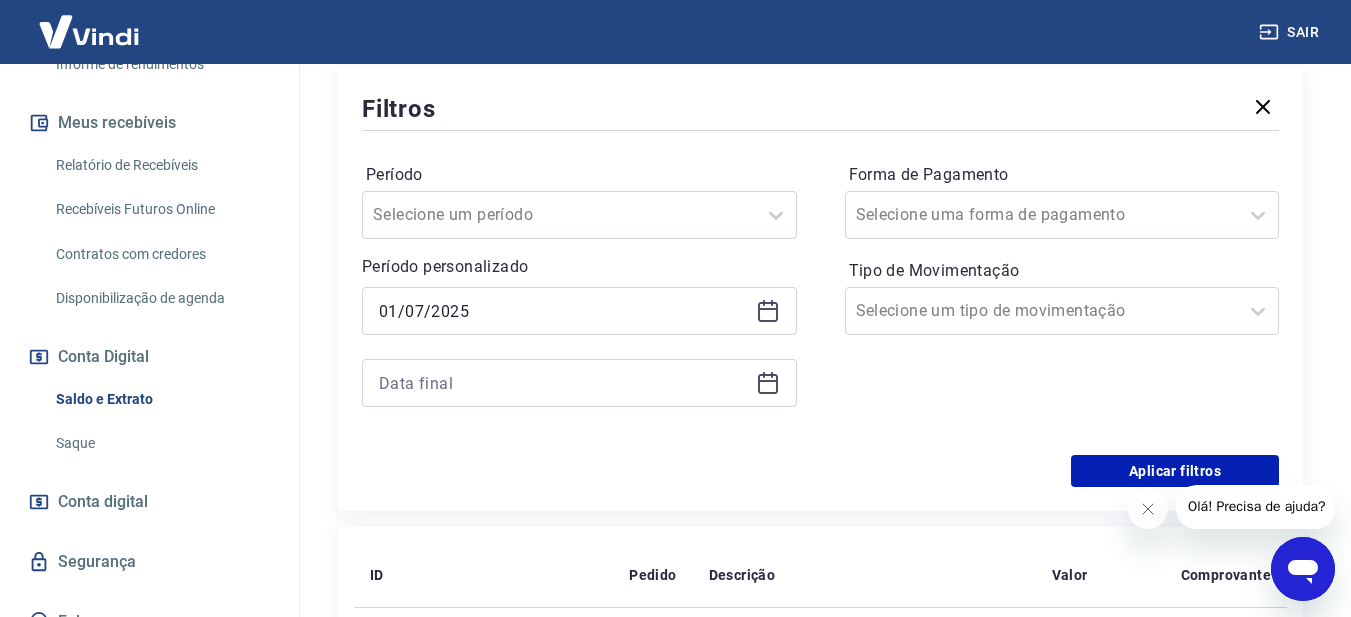 scroll, scrollTop: 600, scrollLeft: 0, axis: vertical 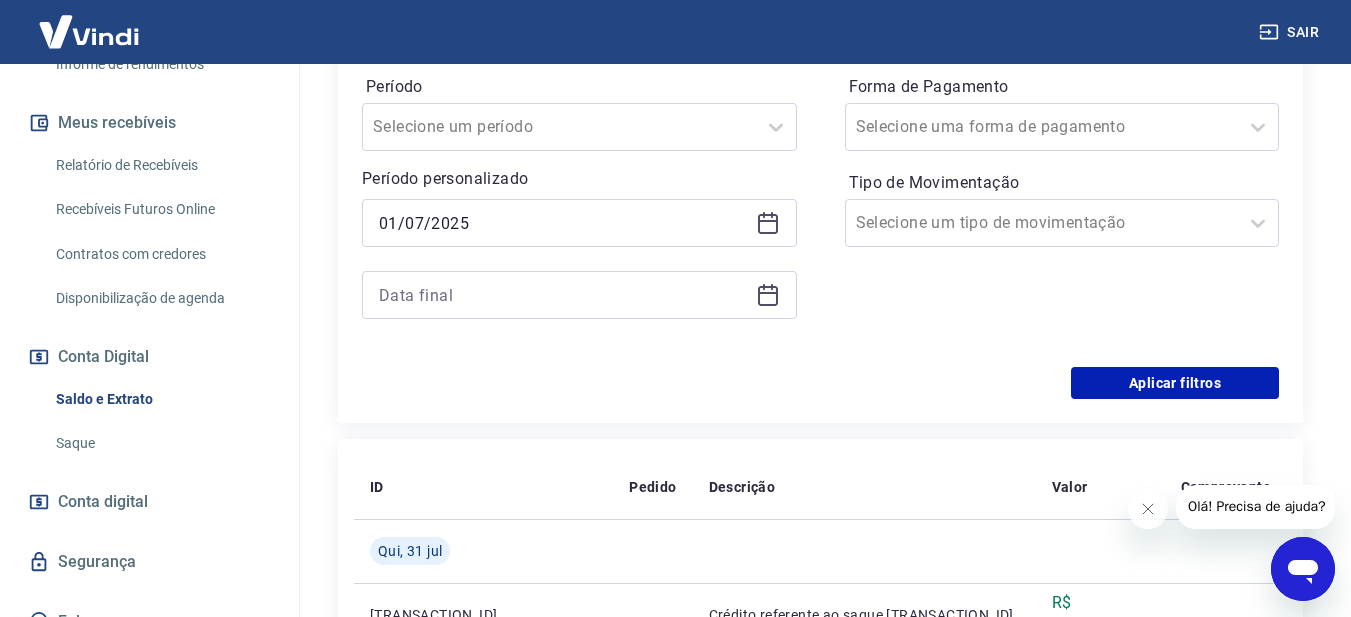 click 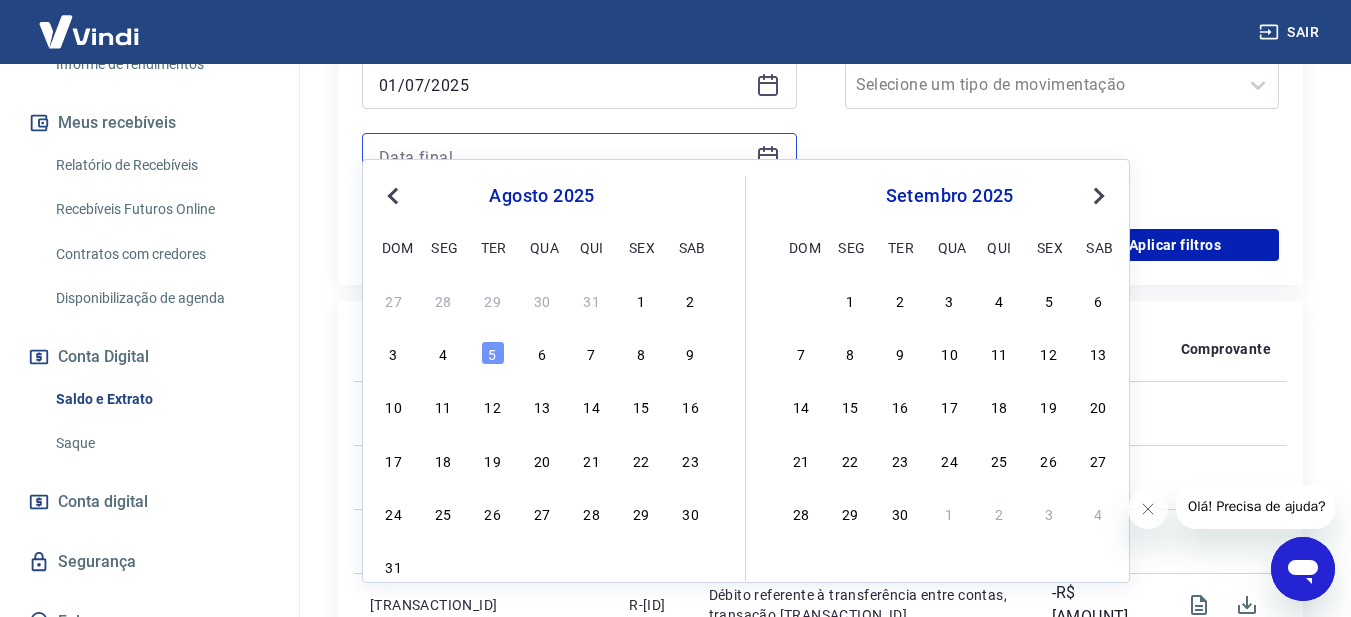 scroll, scrollTop: 800, scrollLeft: 0, axis: vertical 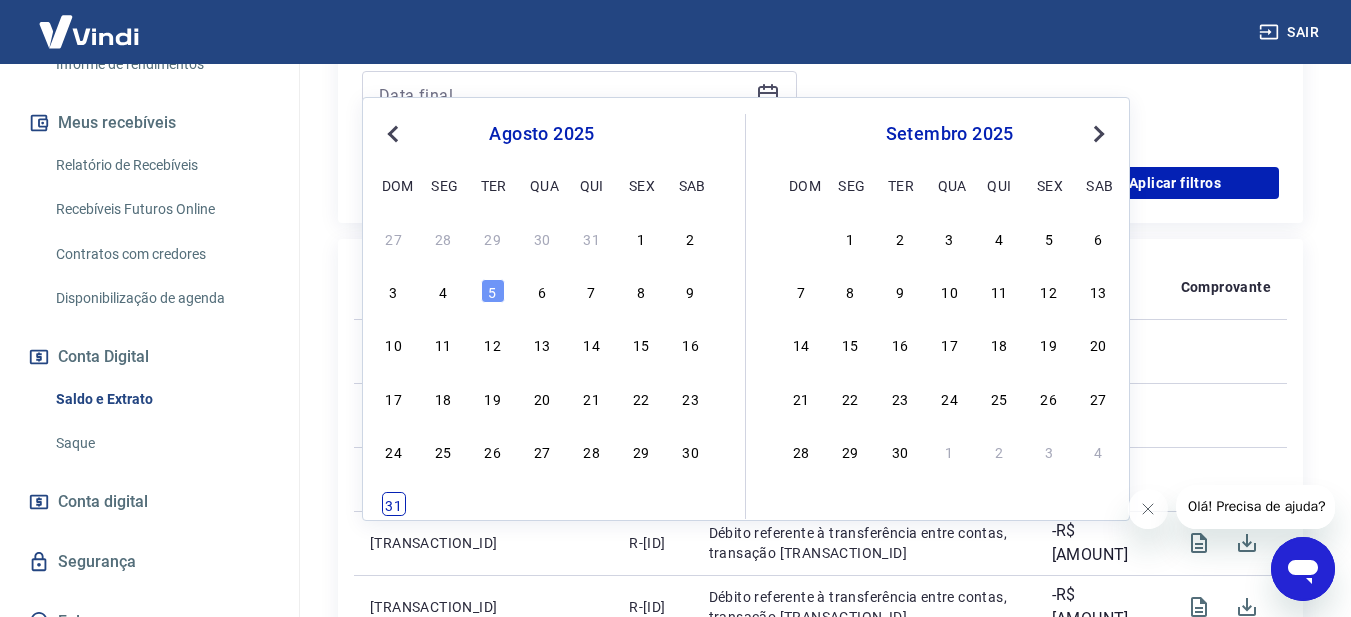 click on "31" at bounding box center (394, 504) 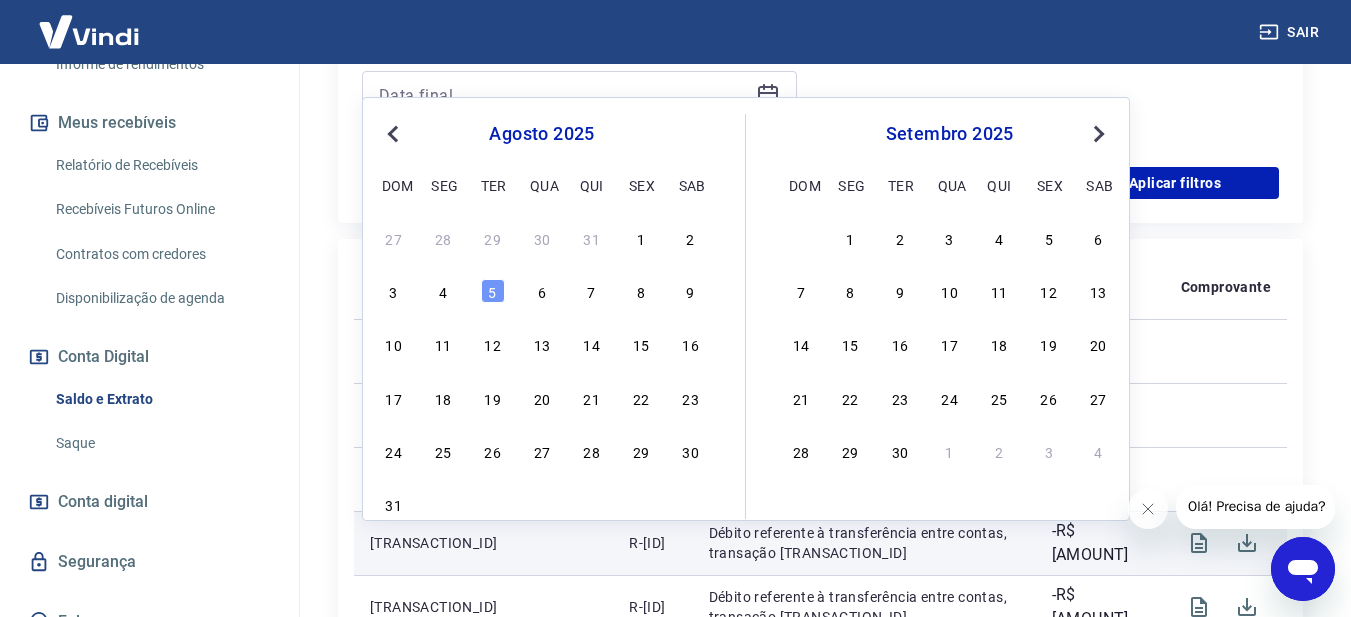 type on "31/08/2025" 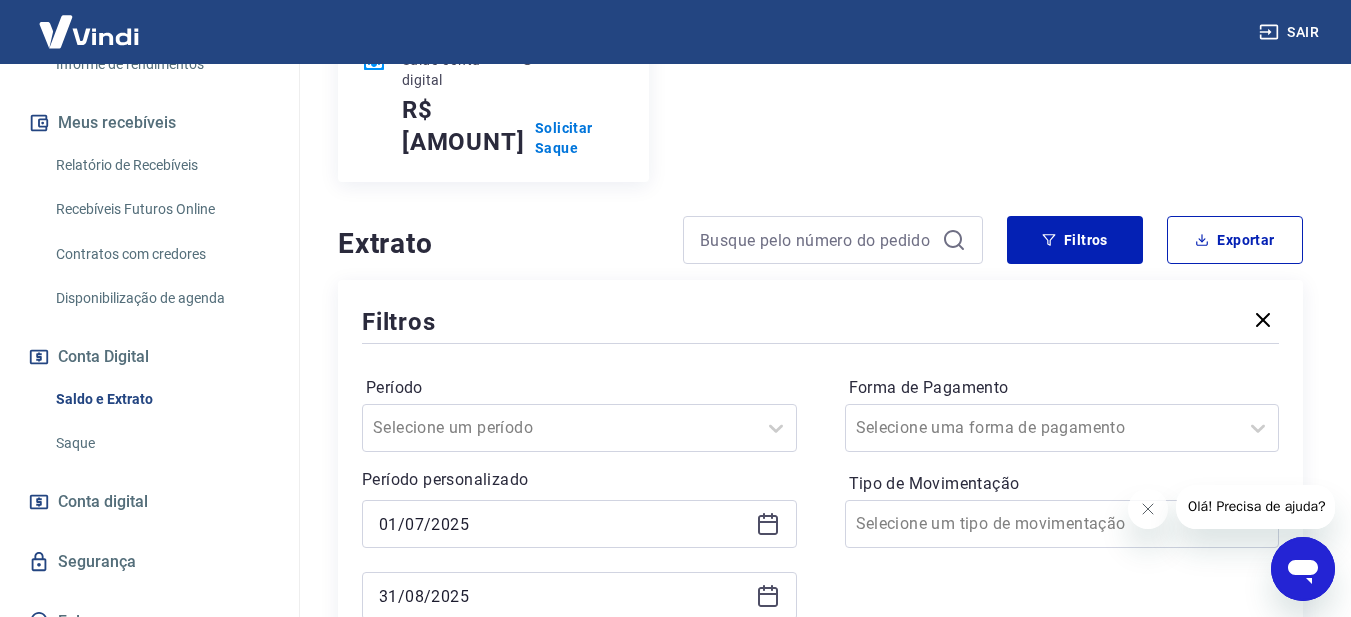 scroll, scrollTop: 193, scrollLeft: 0, axis: vertical 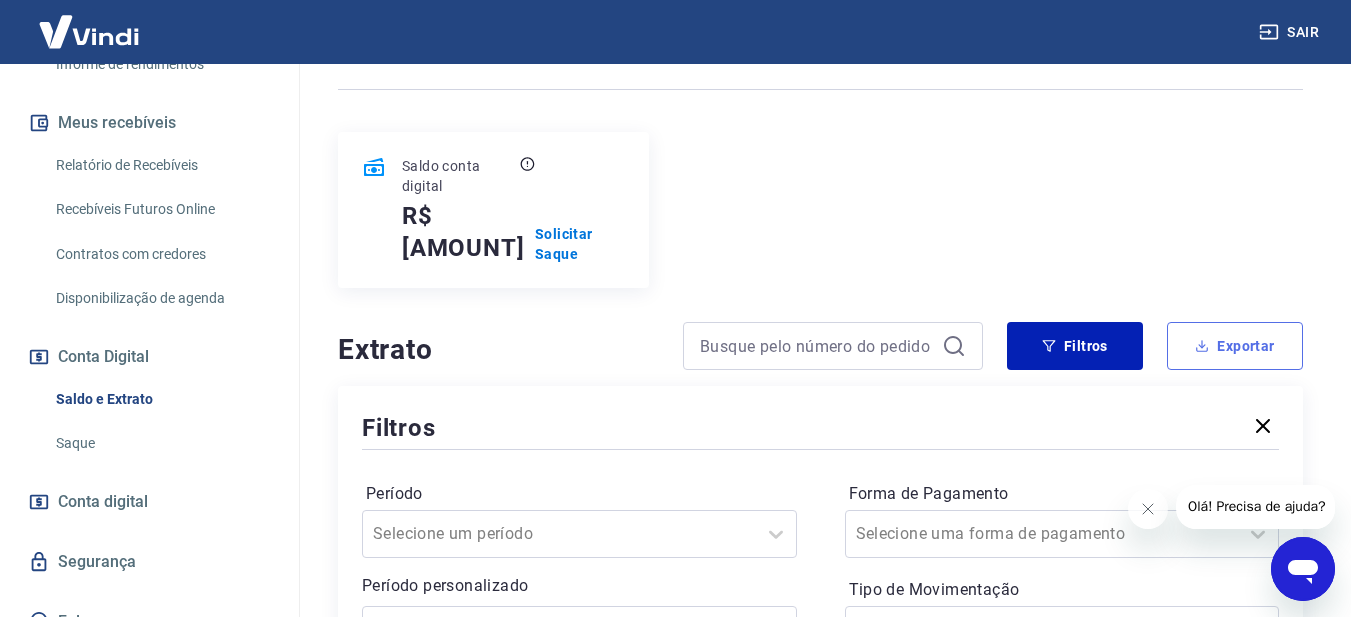 click on "Exportar" at bounding box center (1235, 346) 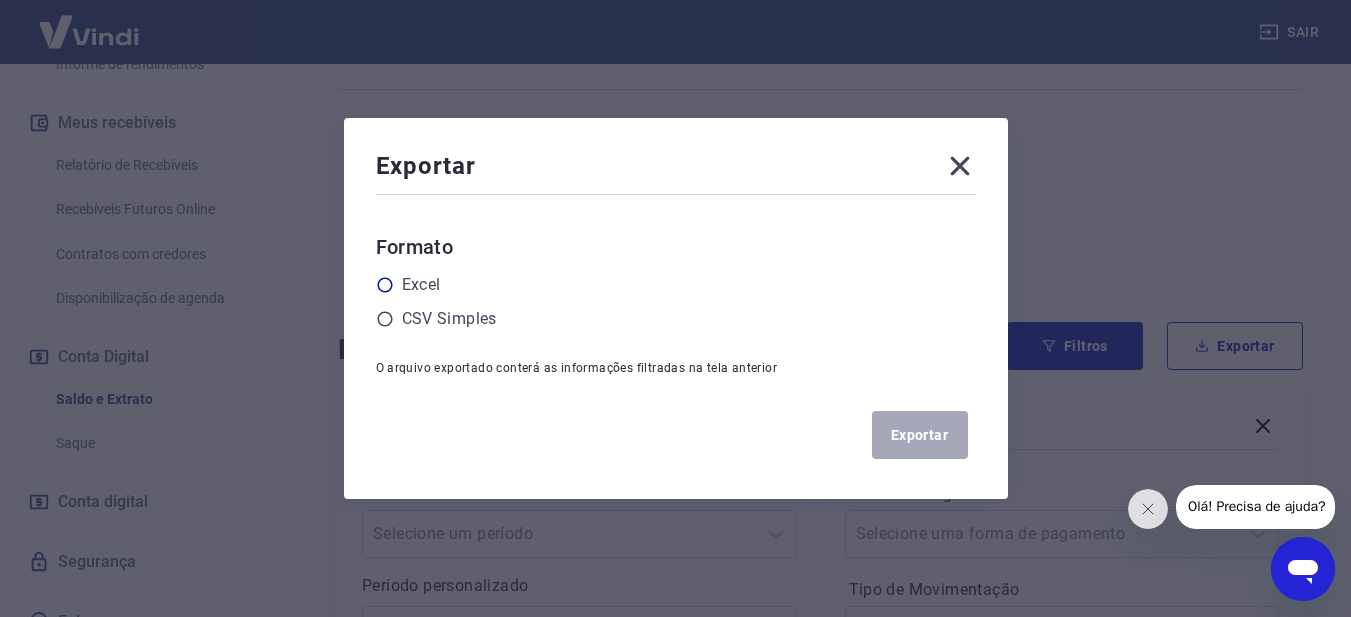 click on "Excel" at bounding box center (421, 285) 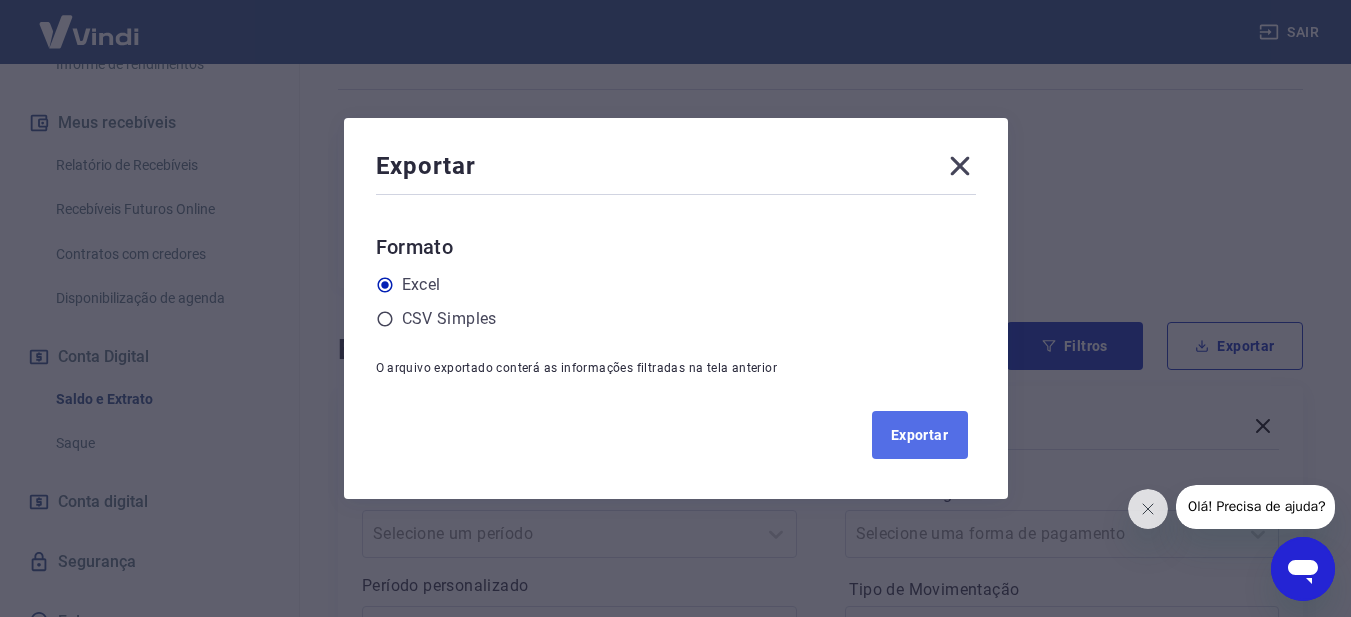 click on "Exportar" at bounding box center [920, 435] 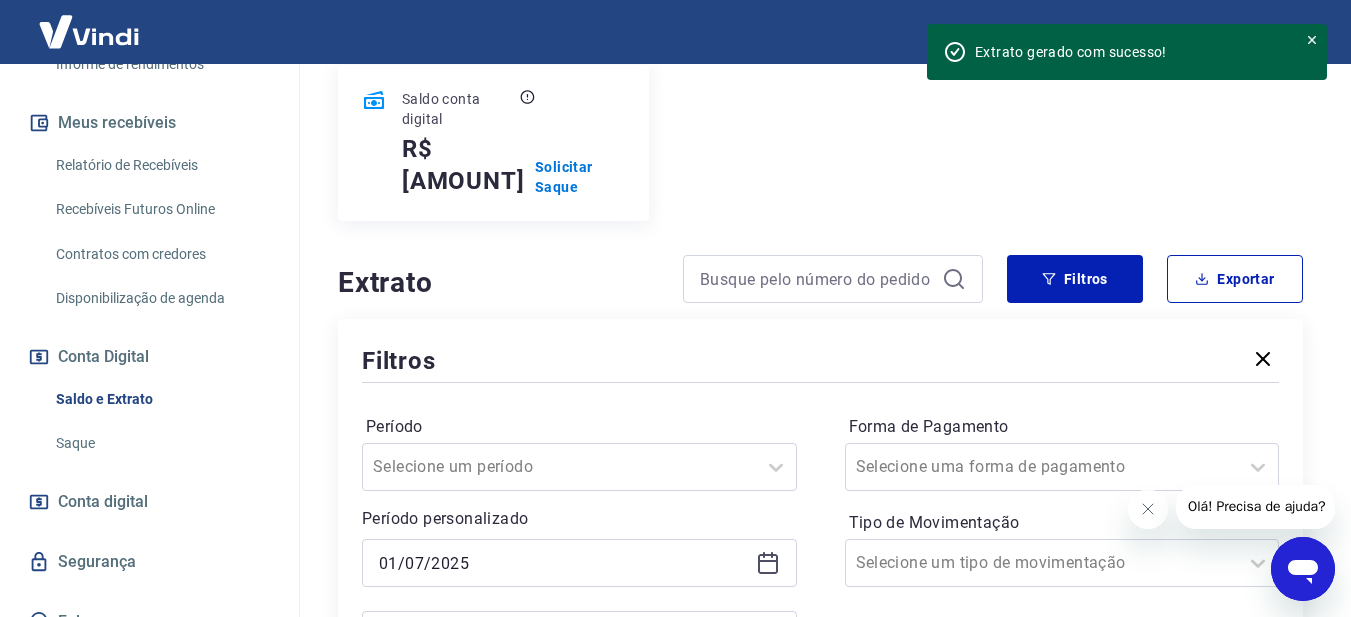 scroll, scrollTop: 293, scrollLeft: 0, axis: vertical 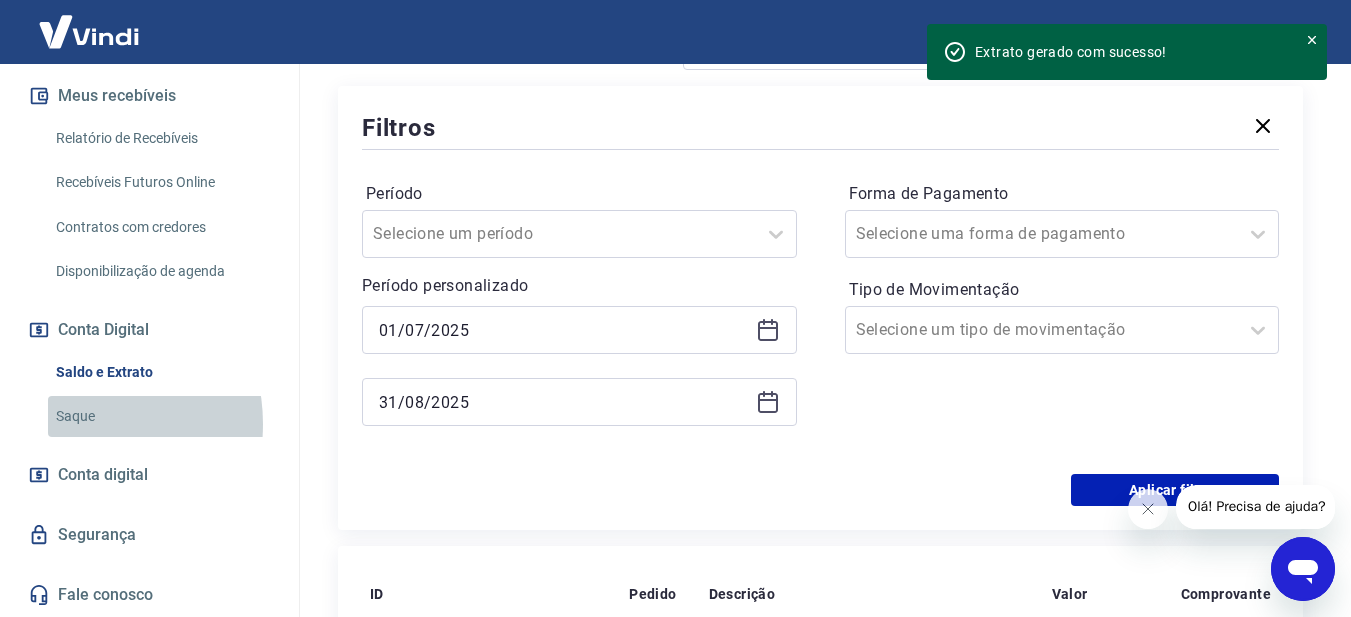 click on "Saque" at bounding box center (161, 416) 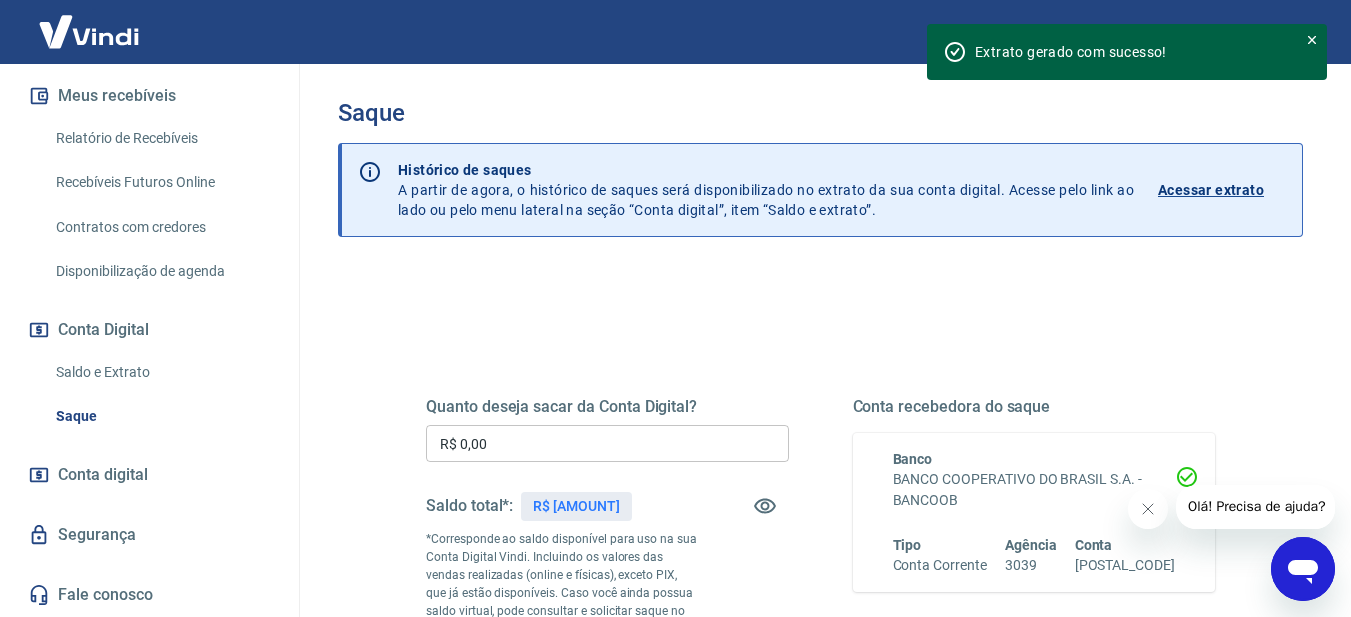 scroll, scrollTop: 0, scrollLeft: 0, axis: both 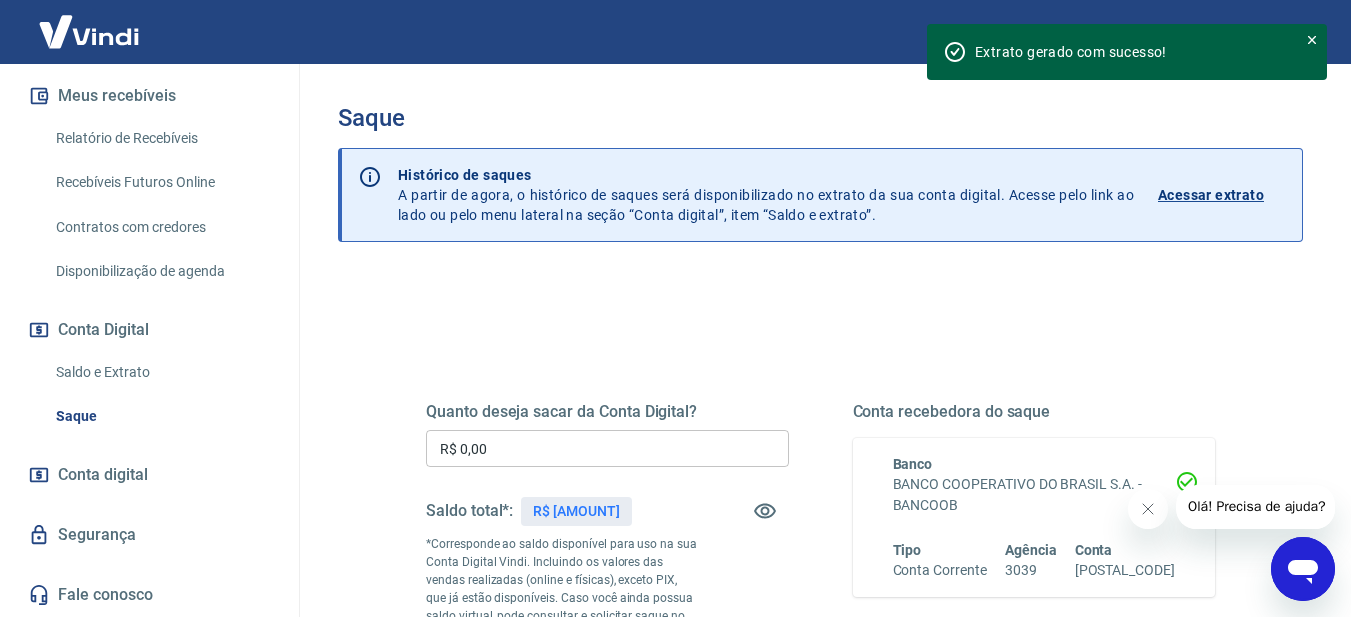 click on "Relatório de Recebíveis" at bounding box center [161, 138] 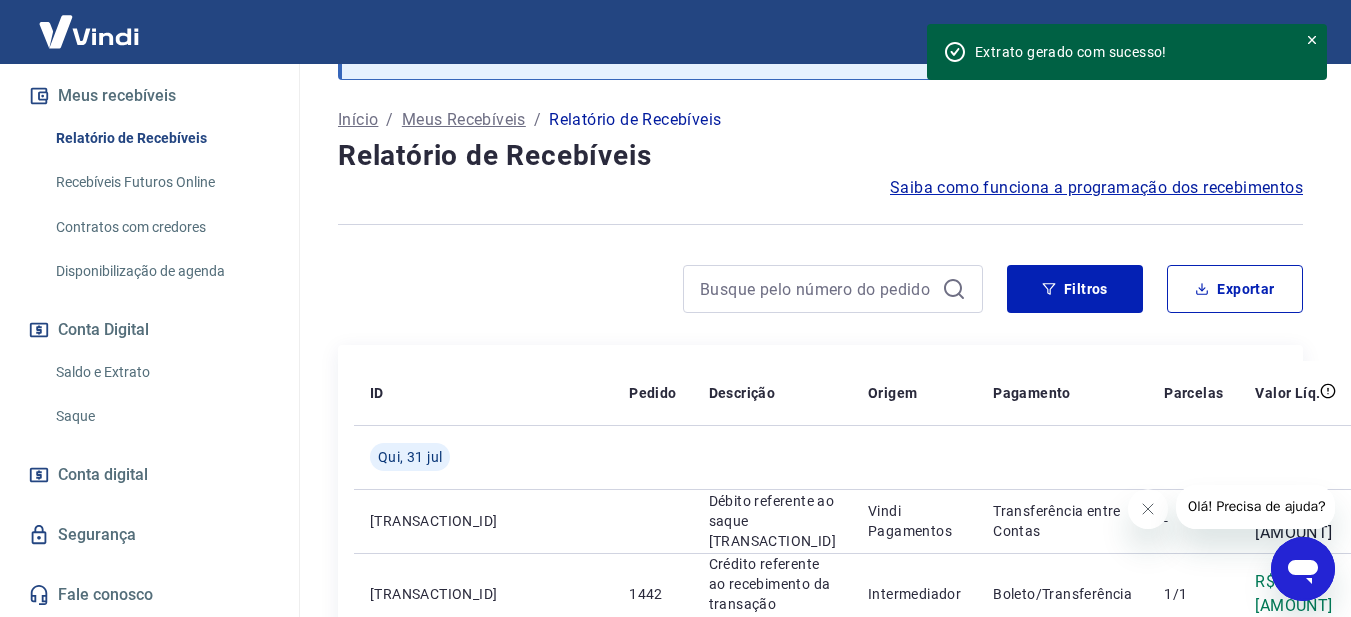 scroll, scrollTop: 100, scrollLeft: 0, axis: vertical 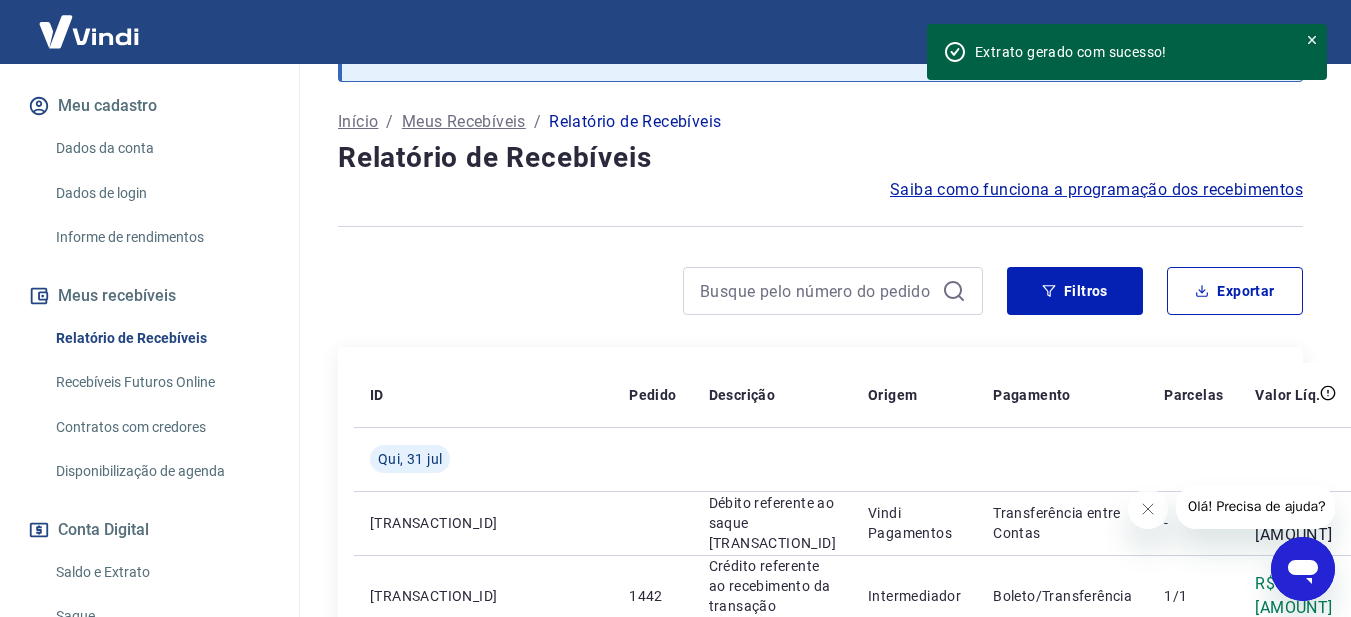 click on "Relatório de Recebíveis" at bounding box center (161, 338) 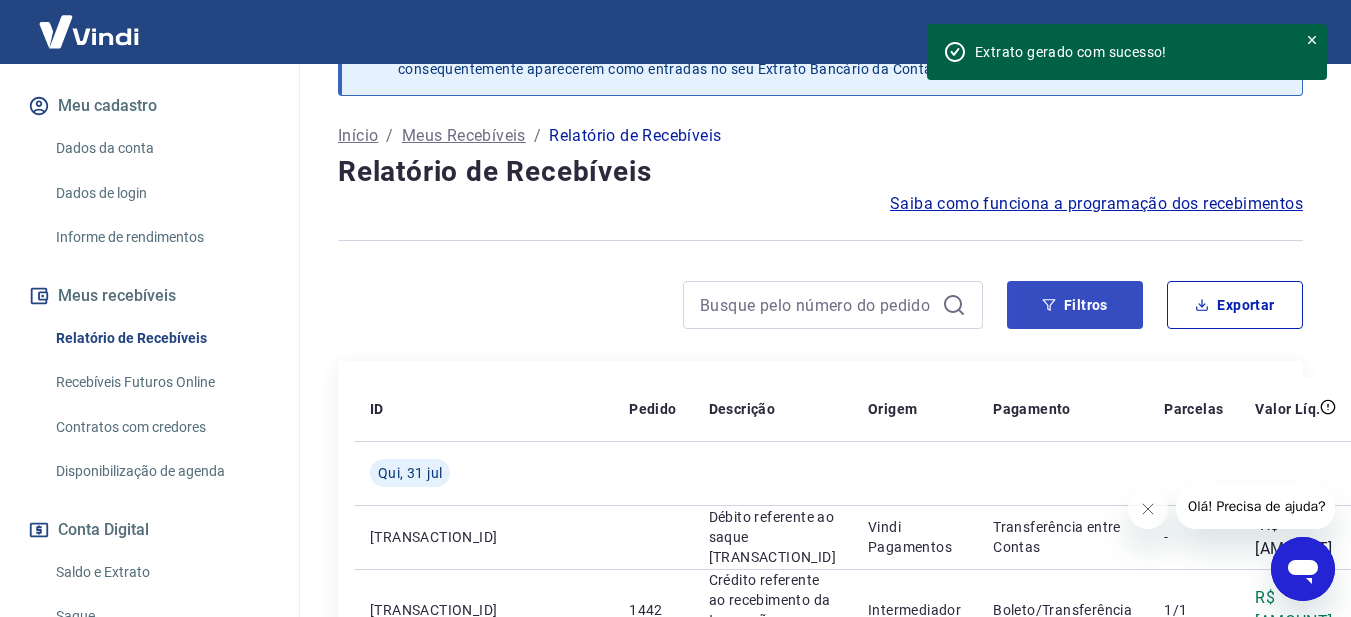 scroll, scrollTop: 100, scrollLeft: 0, axis: vertical 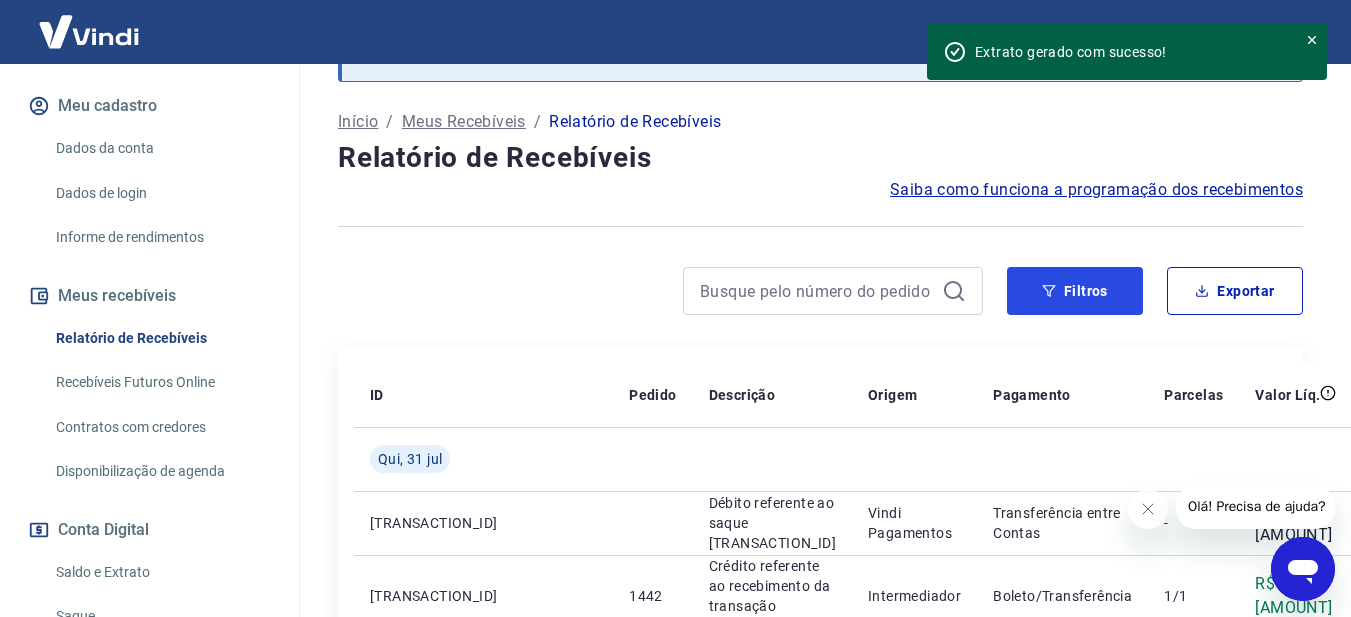 drag, startPoint x: 1095, startPoint y: 283, endPoint x: 705, endPoint y: 315, distance: 391.3106 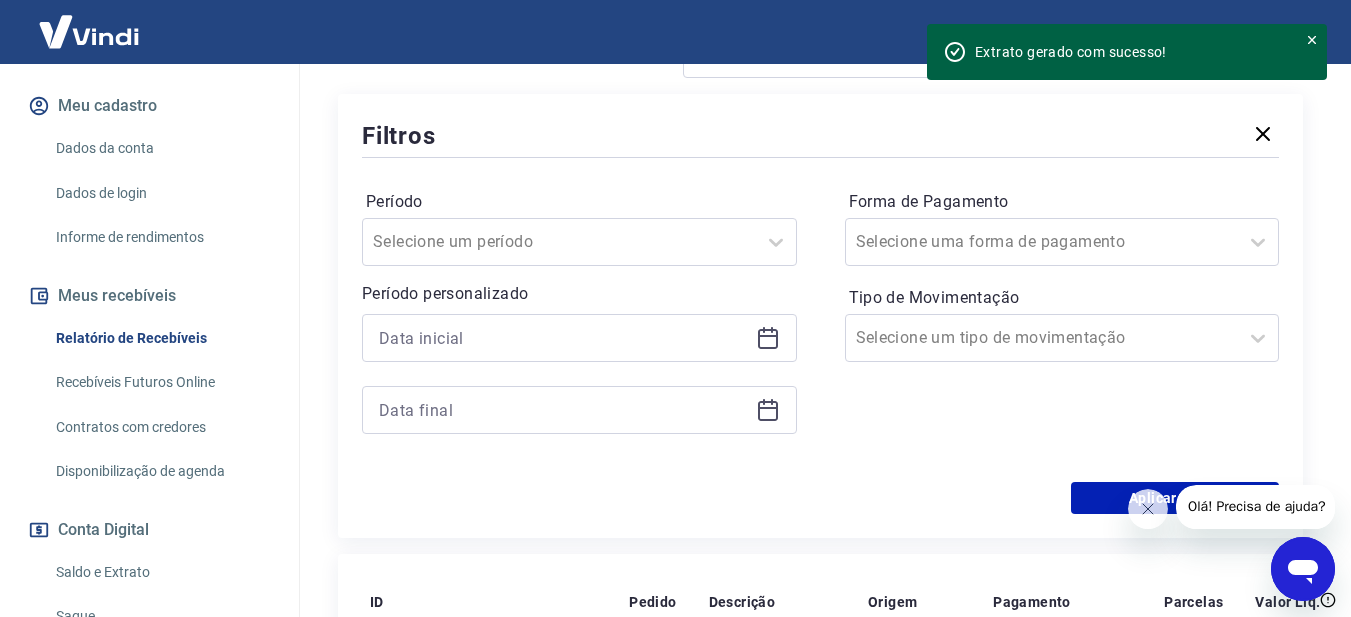scroll, scrollTop: 400, scrollLeft: 0, axis: vertical 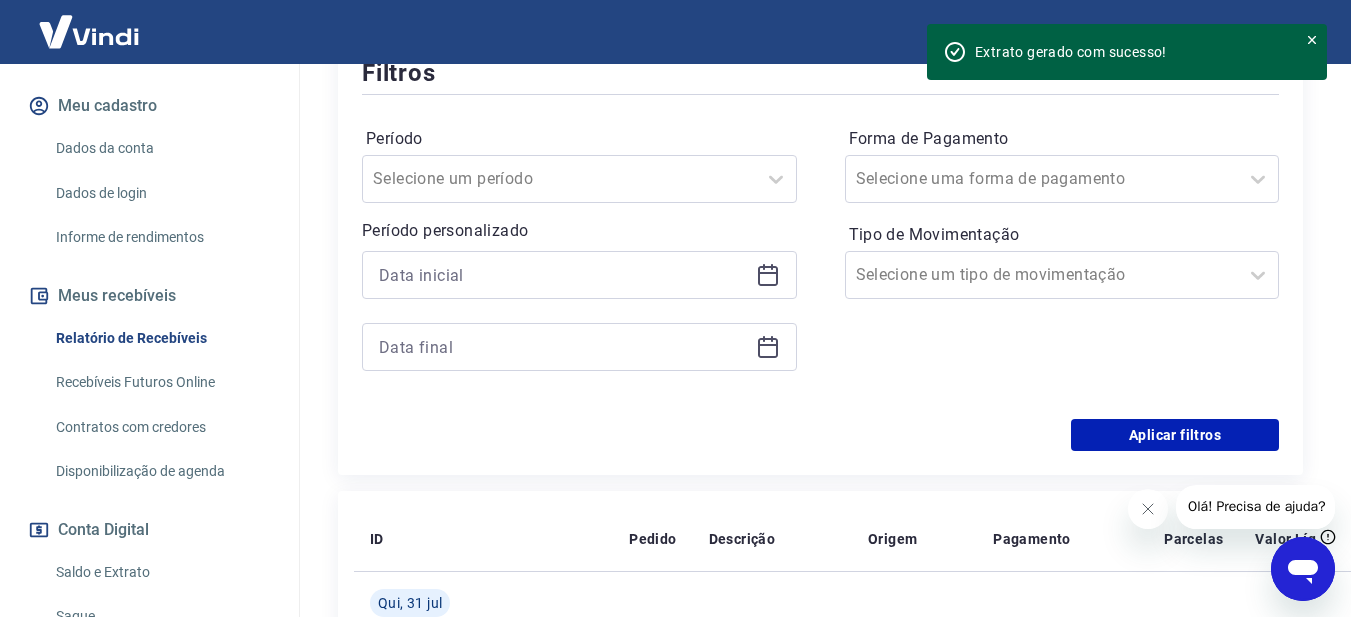 click 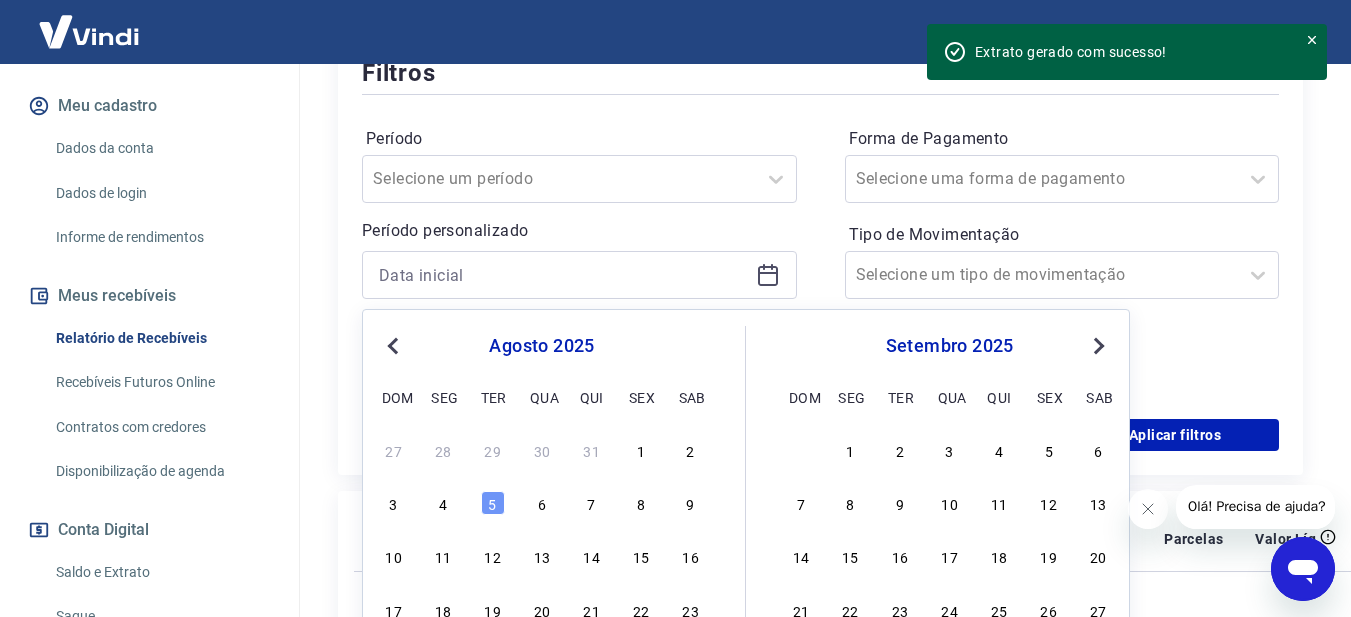 click on "Previous Month" at bounding box center (395, 345) 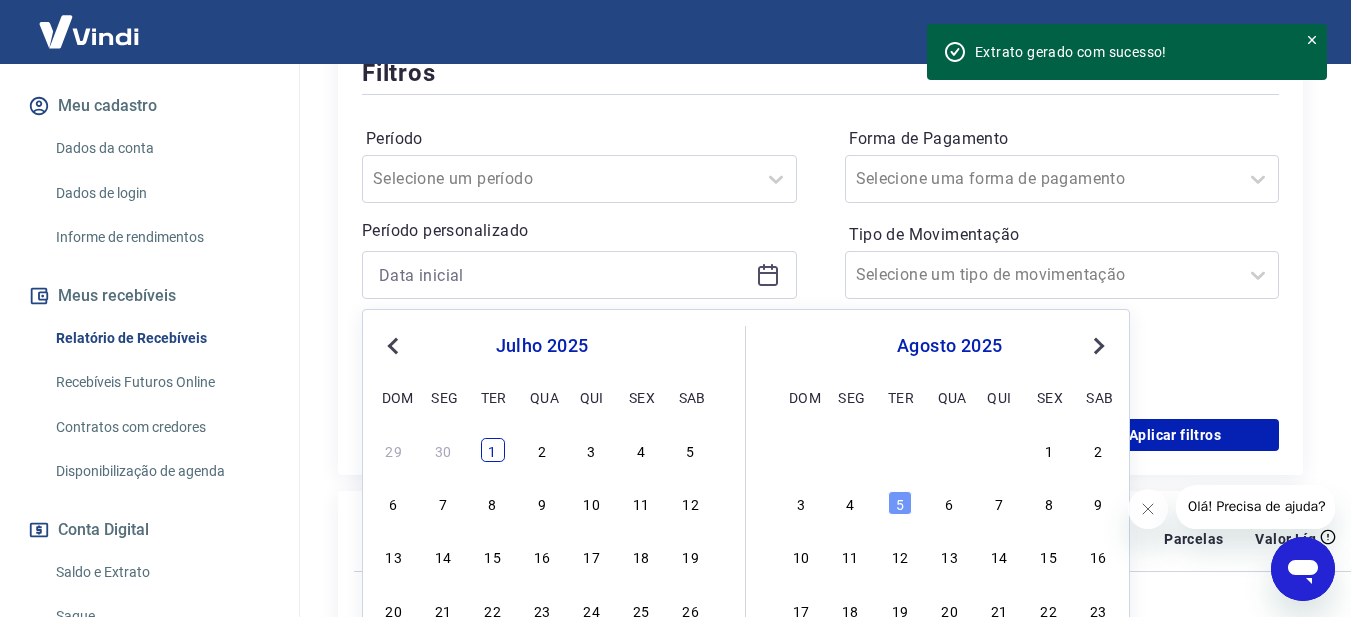 click on "1" at bounding box center (493, 450) 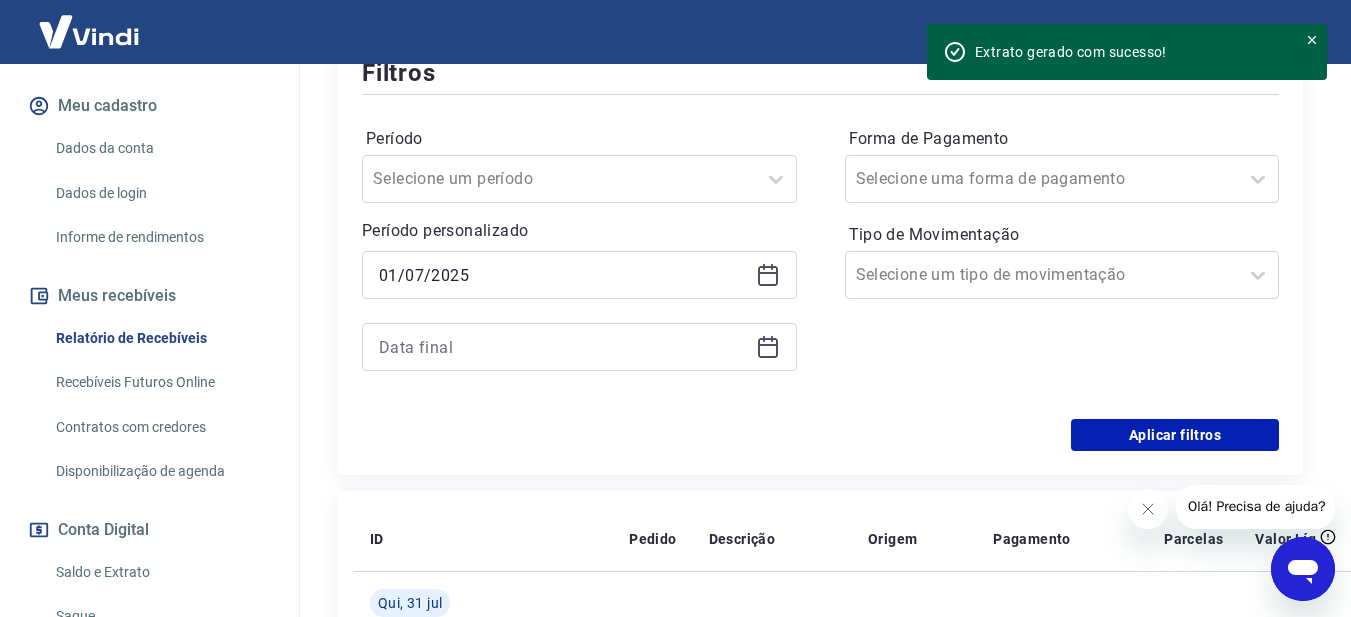 type on "01/07/2025" 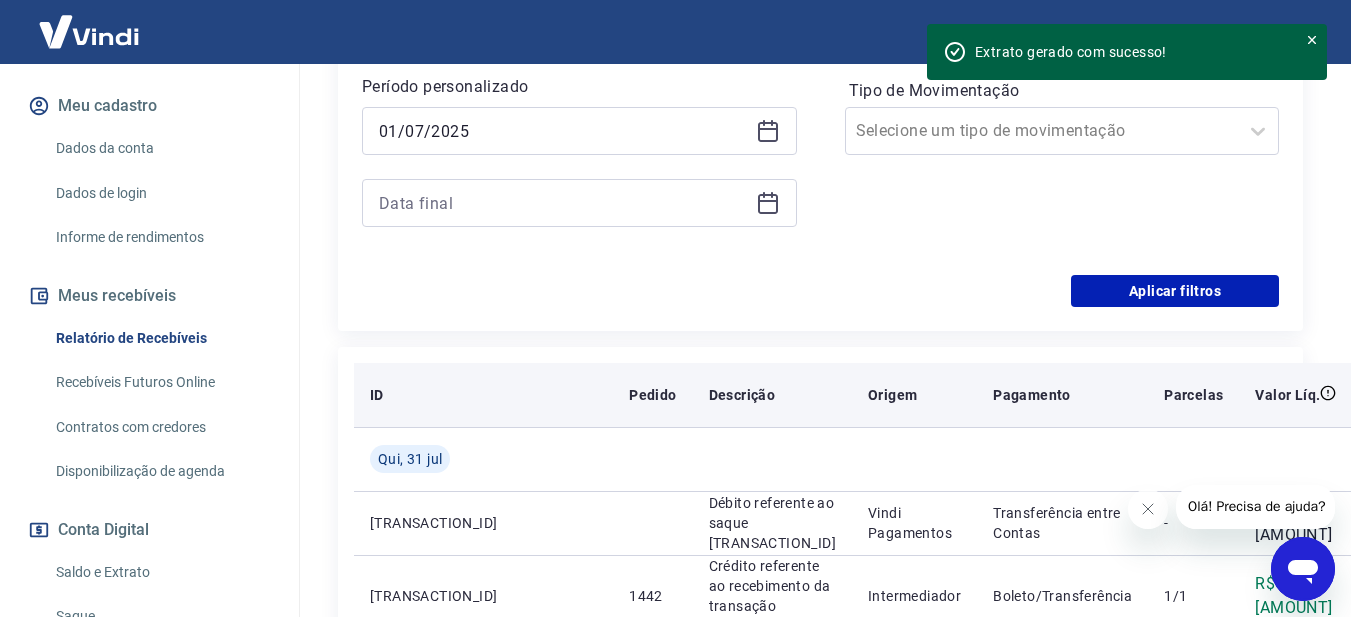 scroll, scrollTop: 500, scrollLeft: 0, axis: vertical 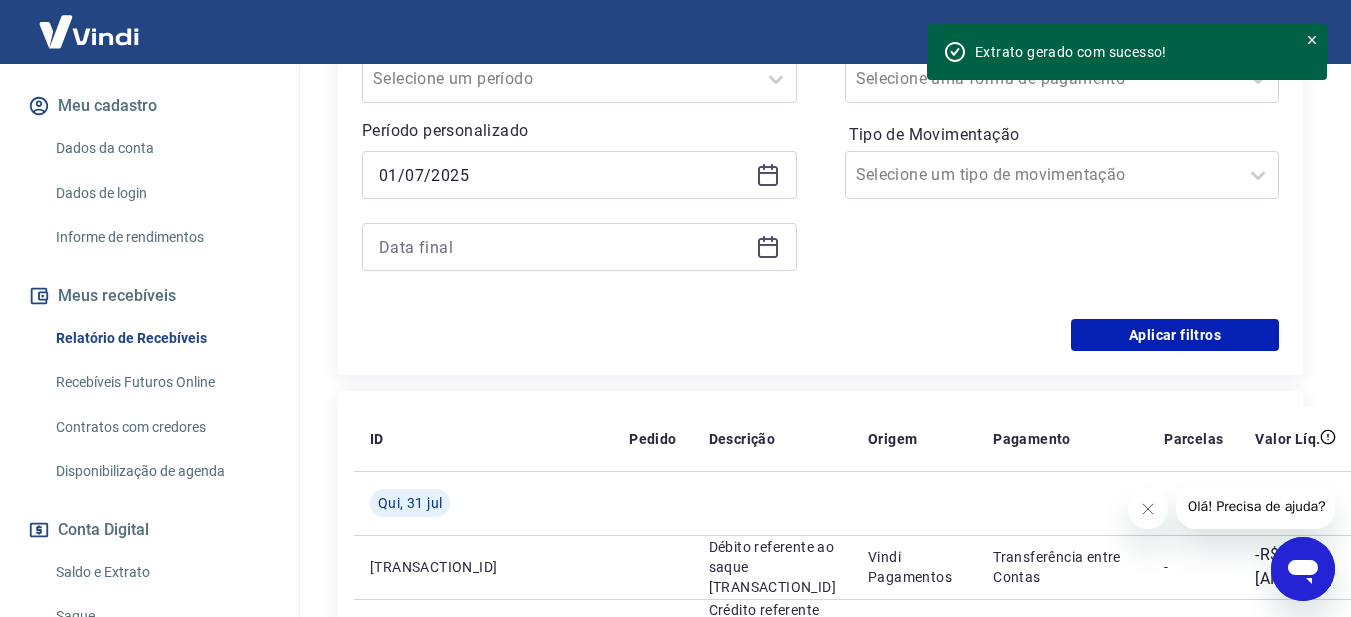 click 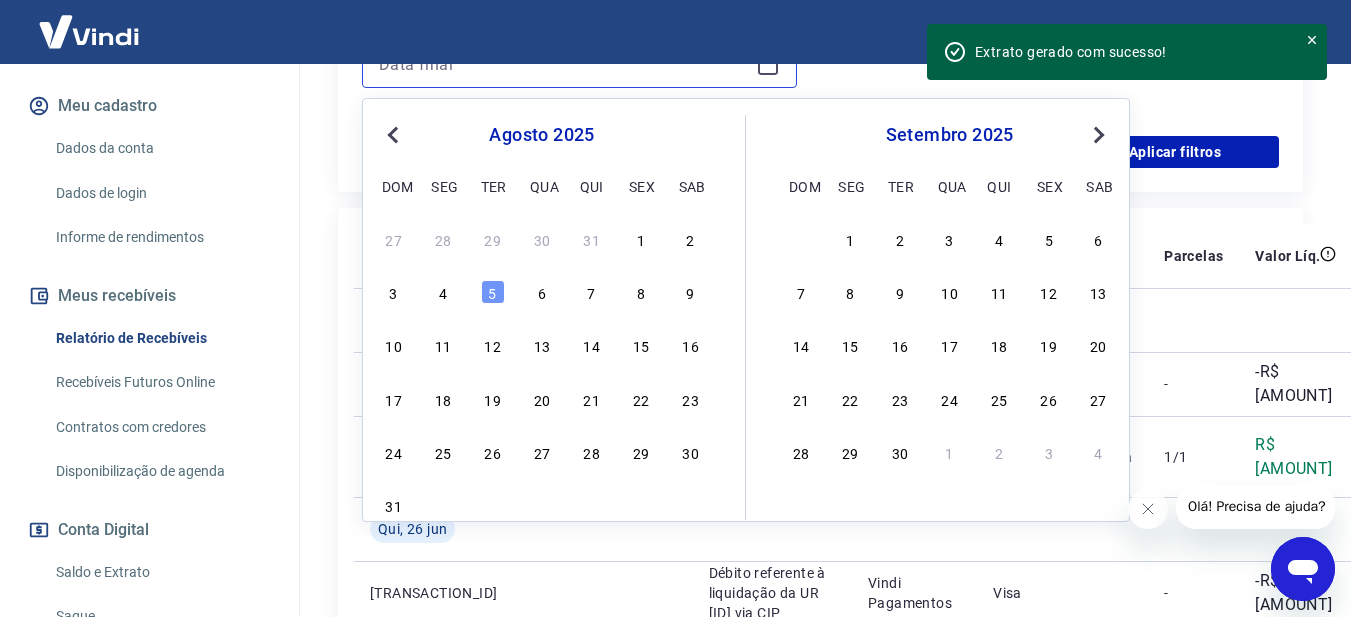 scroll, scrollTop: 700, scrollLeft: 0, axis: vertical 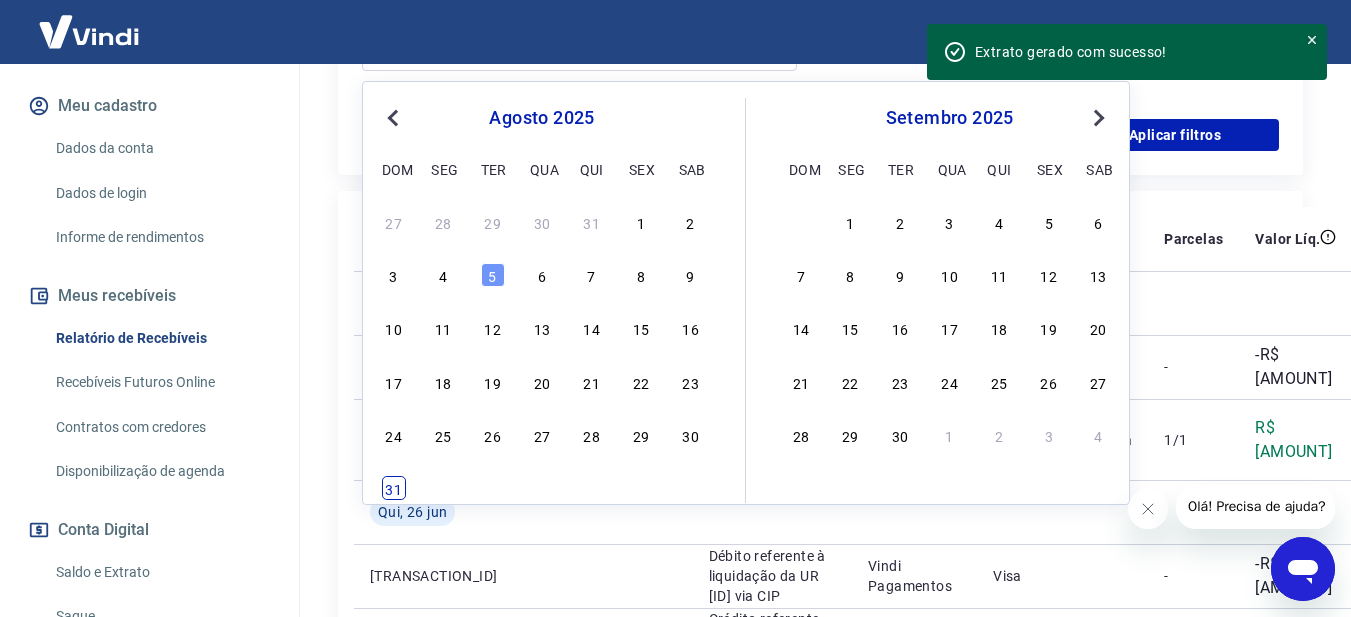 click on "31" at bounding box center (394, 488) 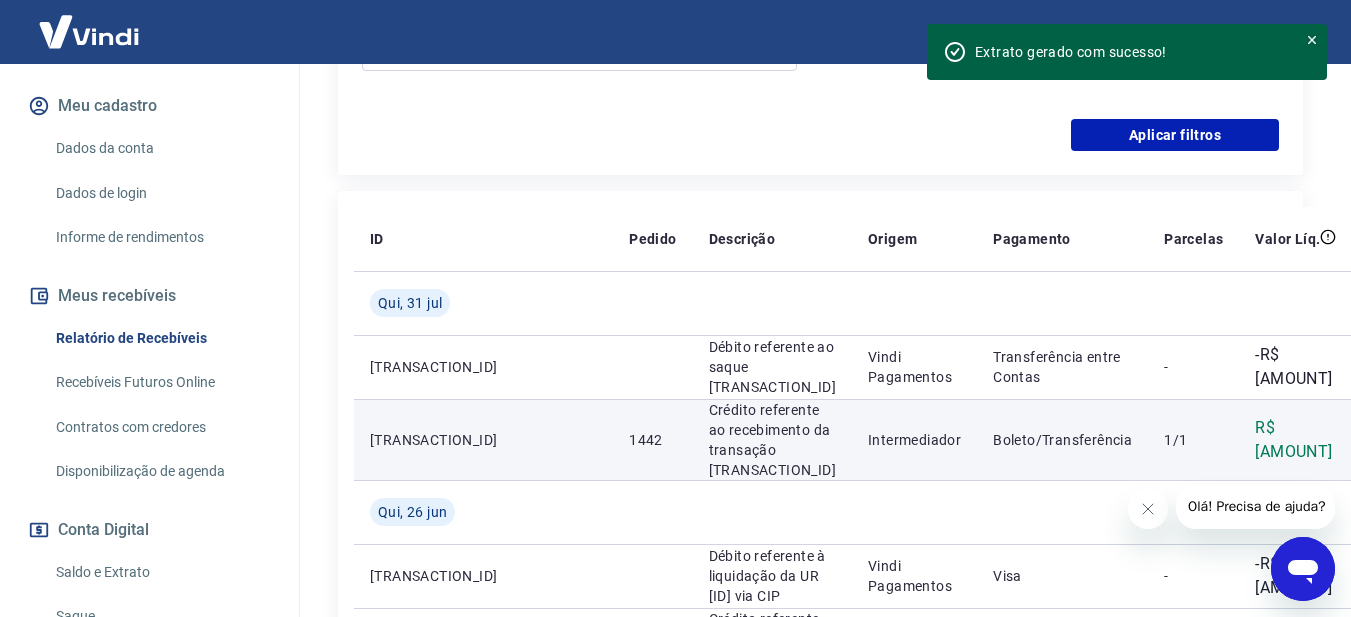 type on "31/08/2025" 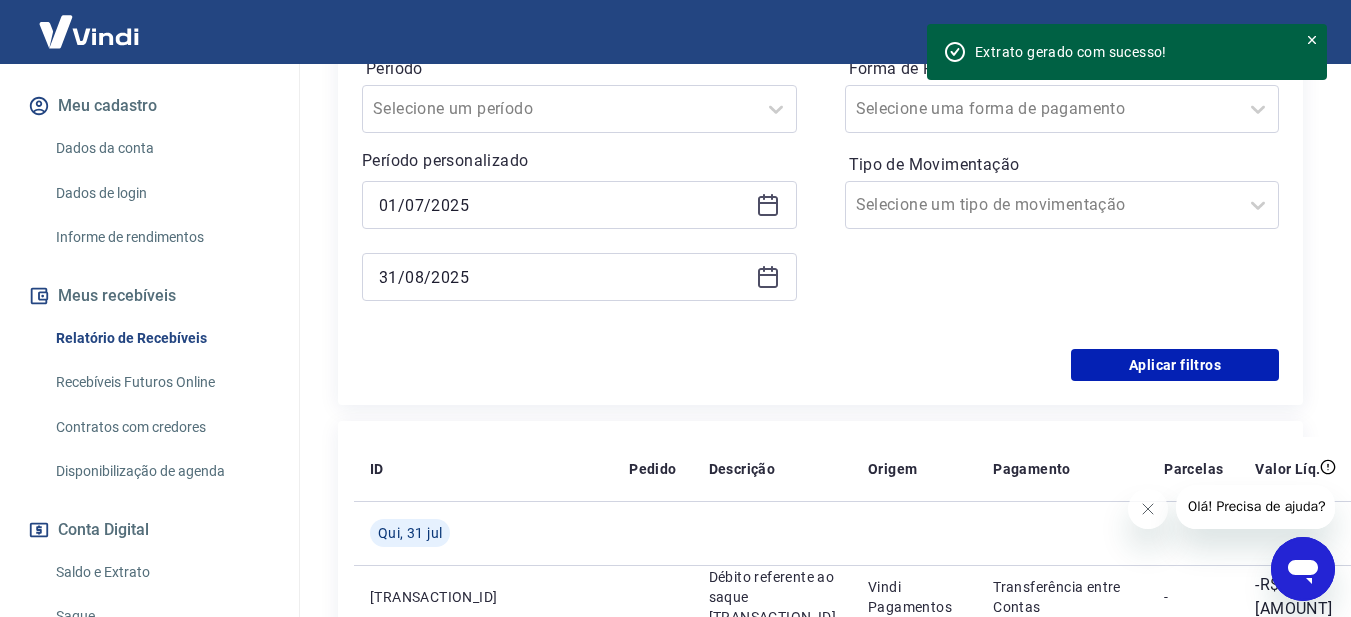 scroll, scrollTop: 400, scrollLeft: 0, axis: vertical 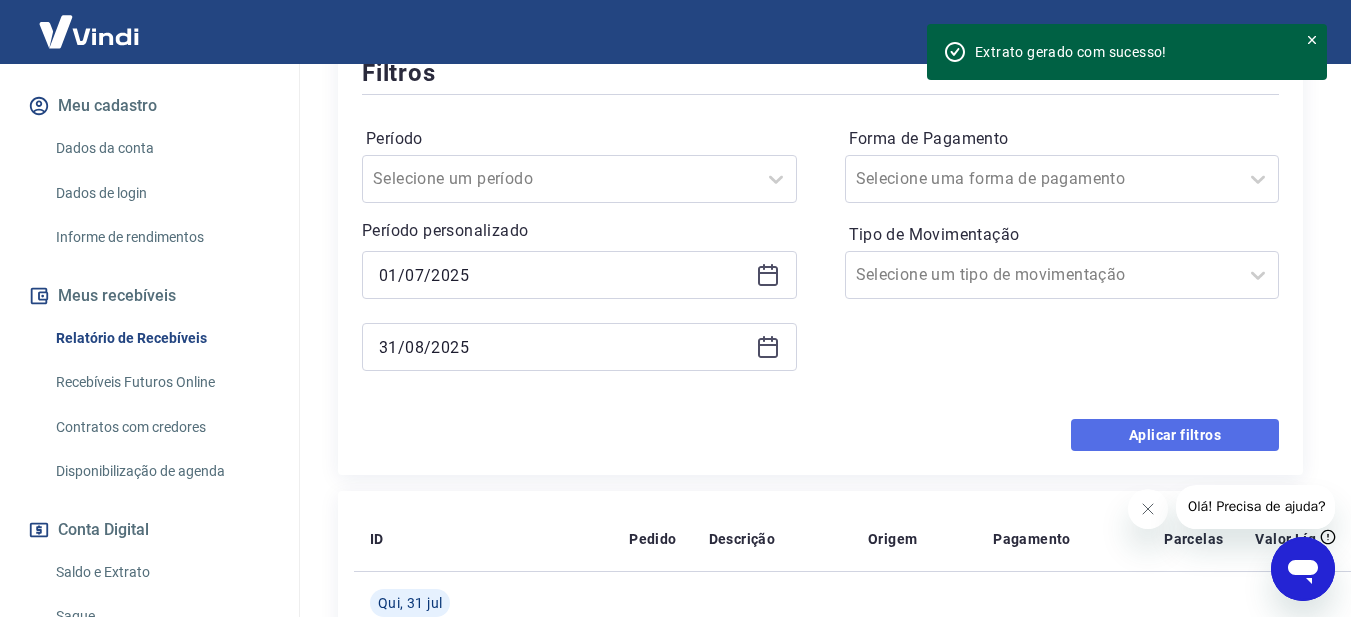 click on "Aplicar filtros" at bounding box center [1175, 435] 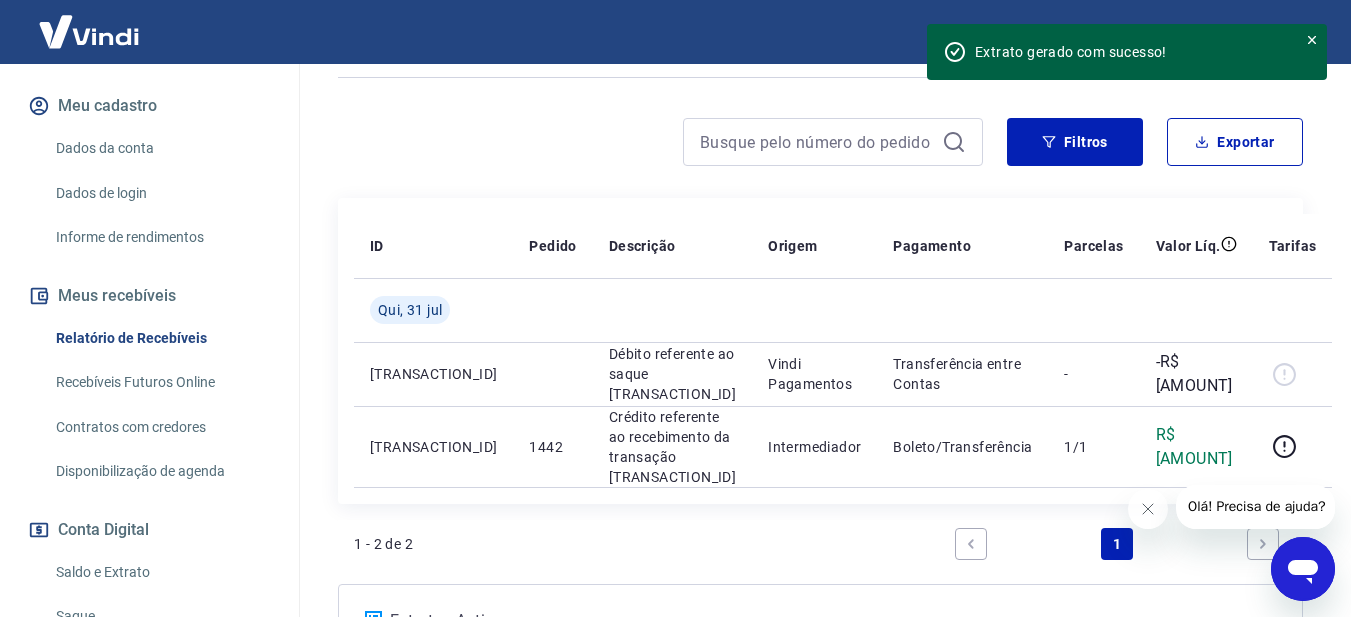 scroll, scrollTop: 248, scrollLeft: 0, axis: vertical 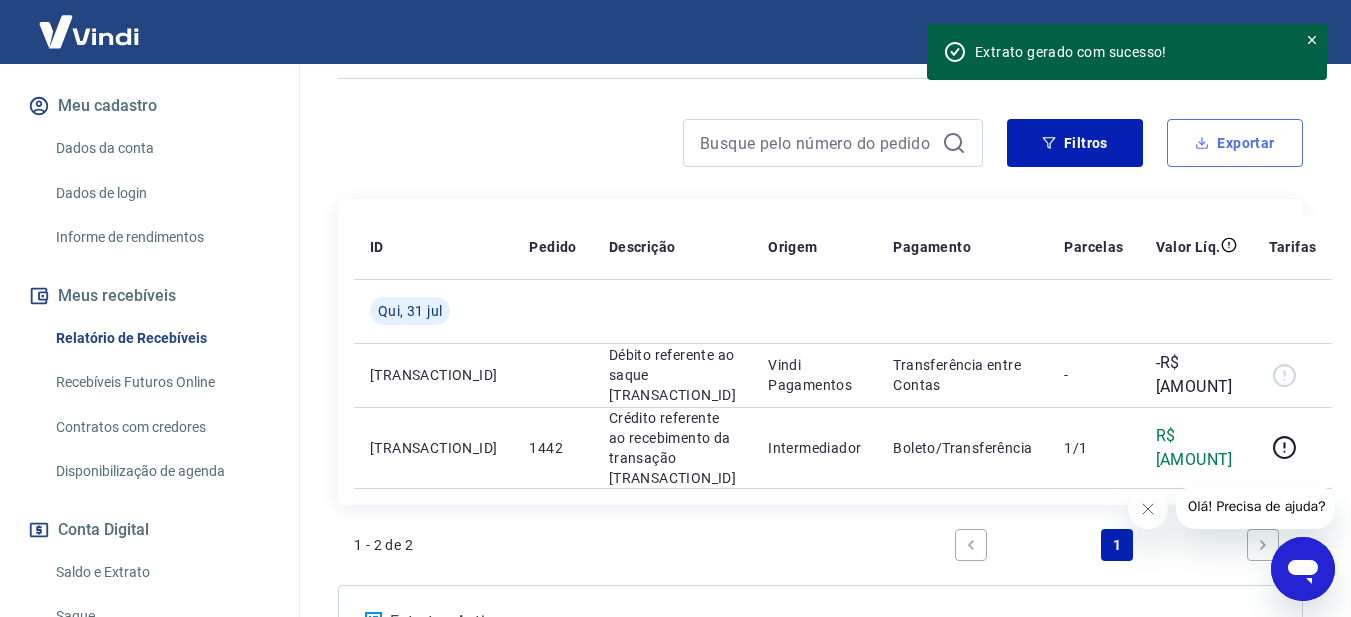 click on "Exportar" at bounding box center [1235, 143] 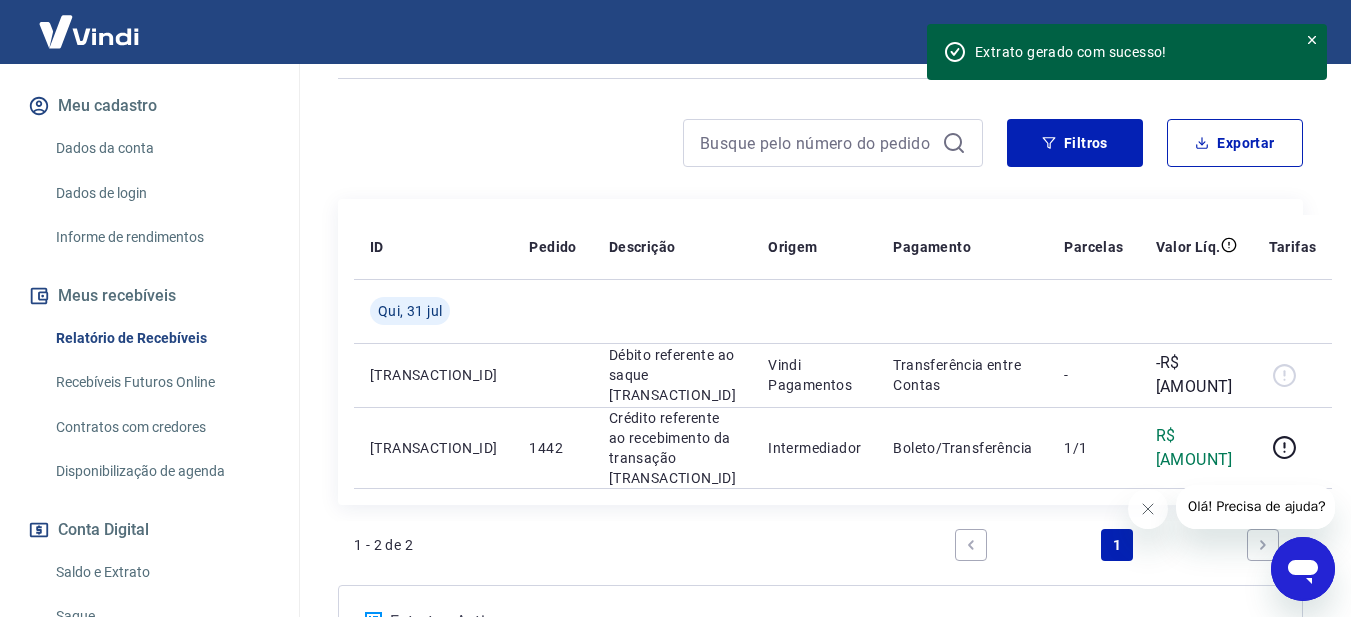 click on "Exportar   Período   Hoje Última semana Últimos 15 dias Últimos 30 dias Últimos 90 dias Últimos 6 meses Personalizado Período Personalizado Data inicial Data inicial Data final Data final Formato Excel CSV O arquivo exportado conterá as informações filtradas na tela anterior com exceção do período que deve ser configurado aqui. Você pode gerar um arquivo com o extrato da última semana (últimos 7 dias corridos) automaticamente ou especificar o periodo desejado. Exportar" at bounding box center (675, 308) 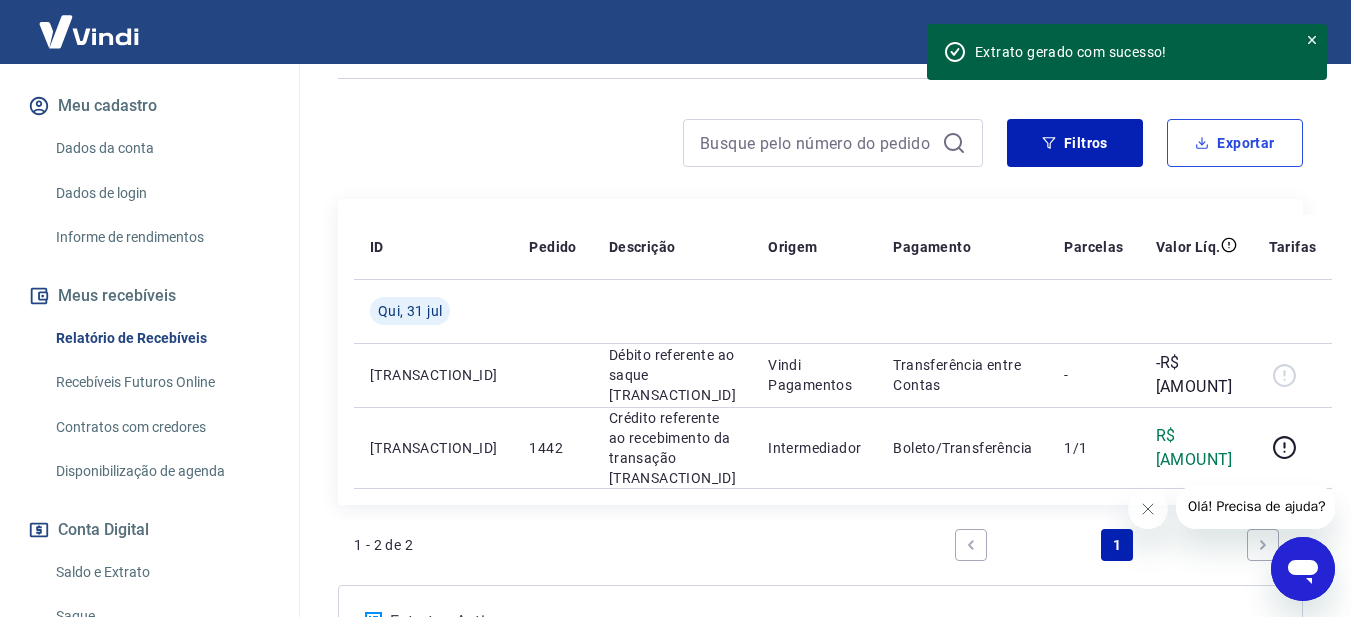 type on "01/07/2025" 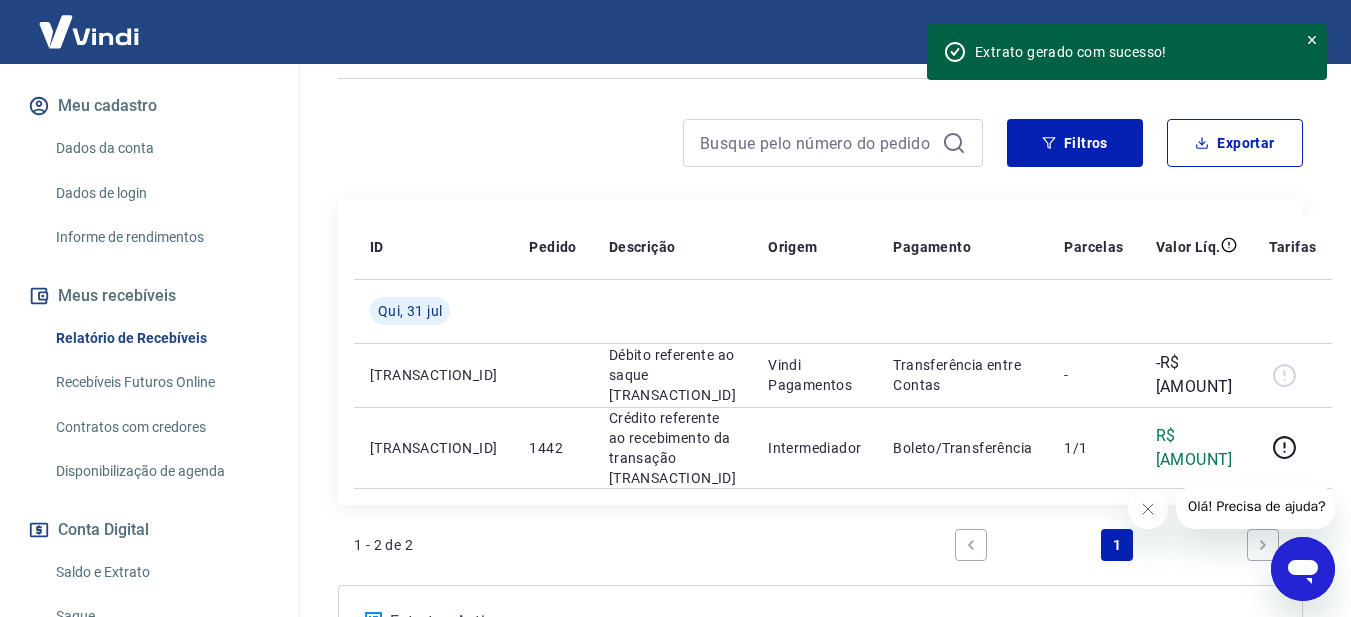 click 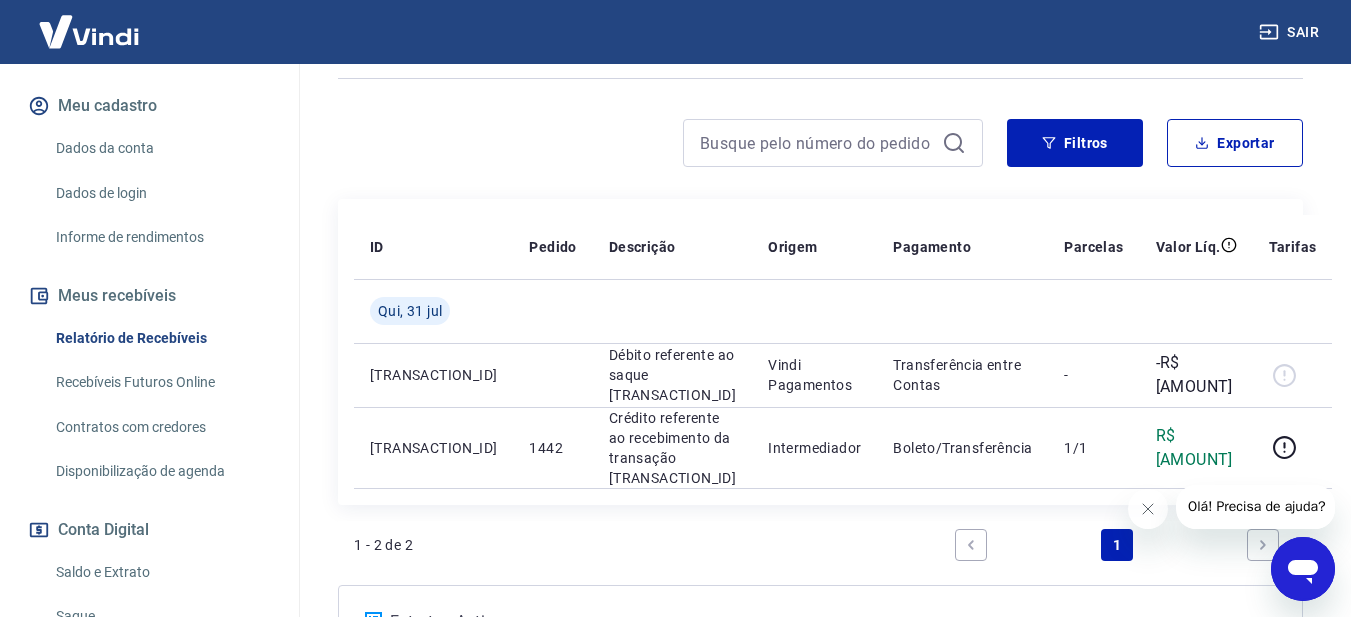 click at bounding box center [820, 78] 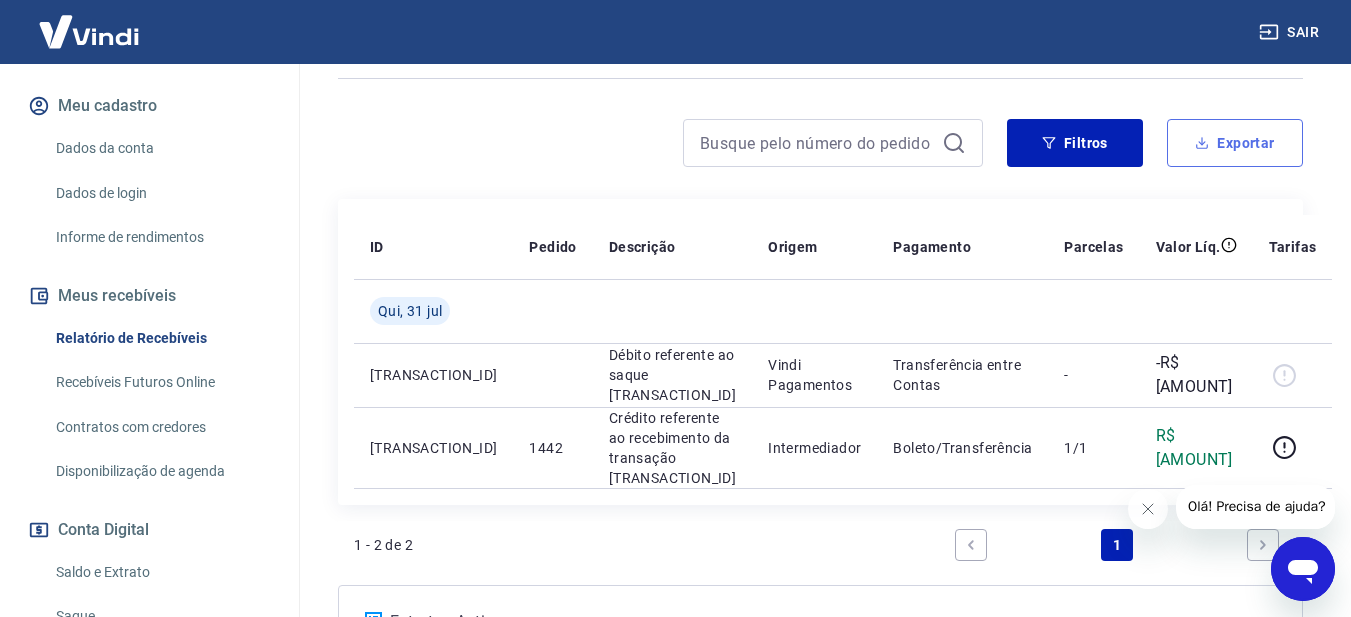 click on "Exportar" at bounding box center (1235, 143) 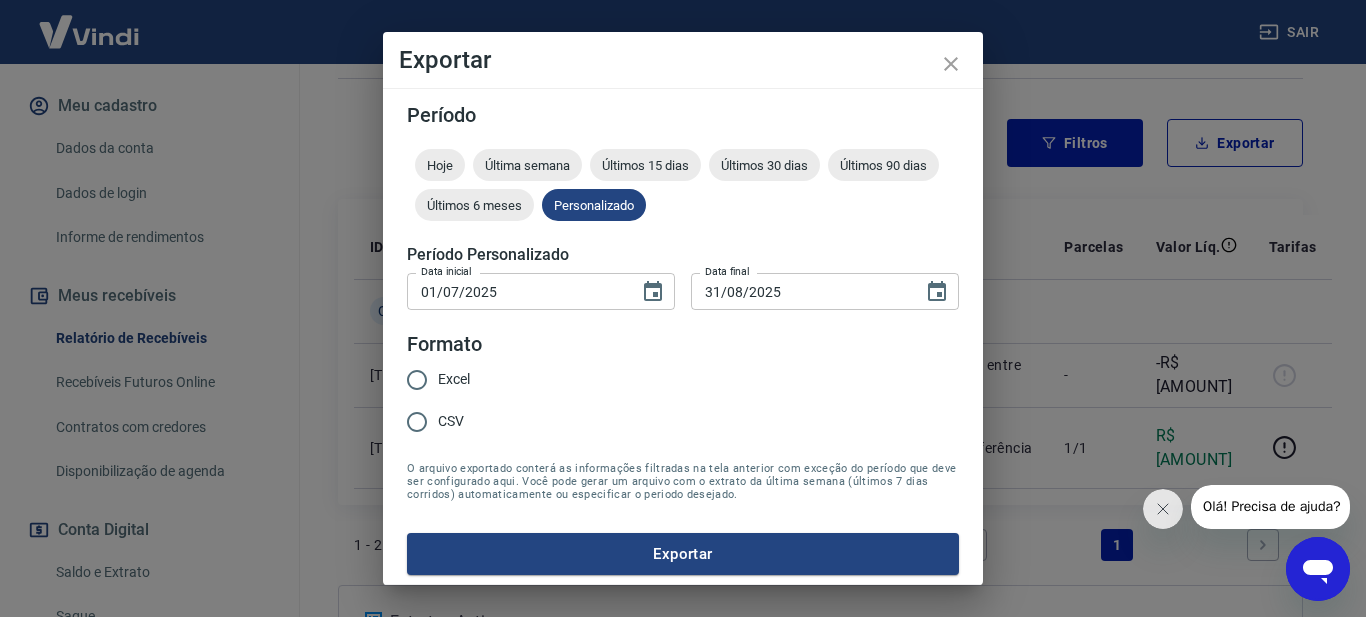 click on "Excel" at bounding box center (417, 380) 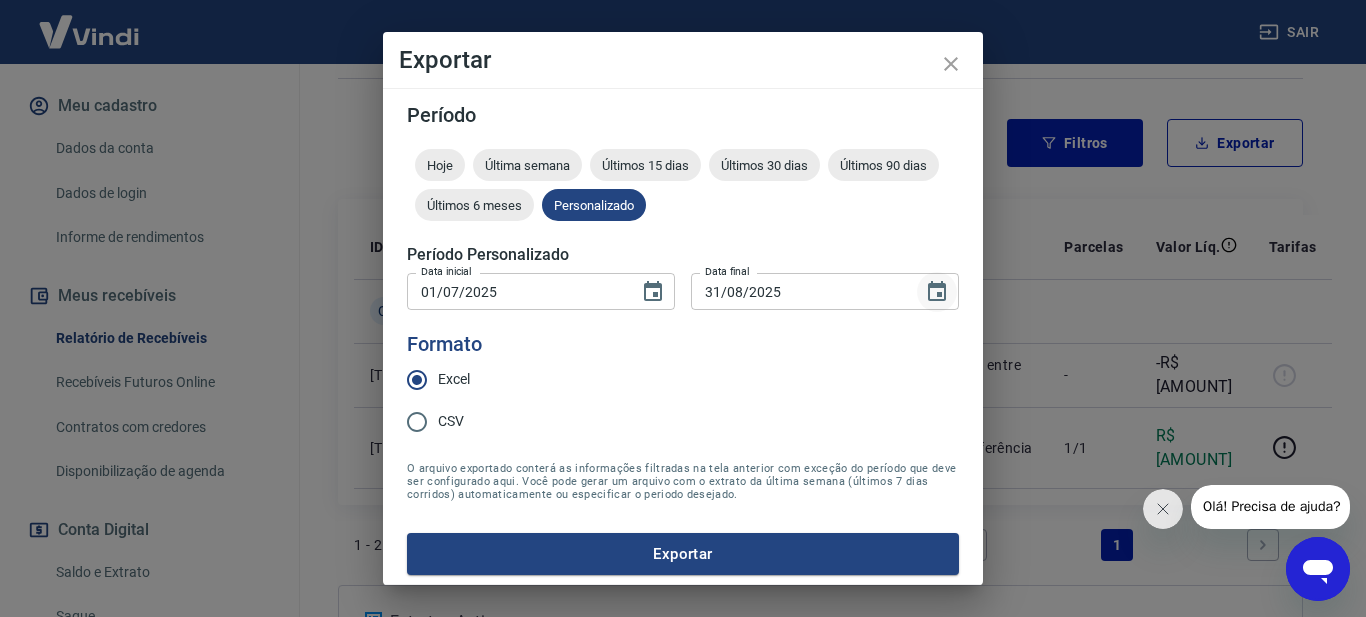 click 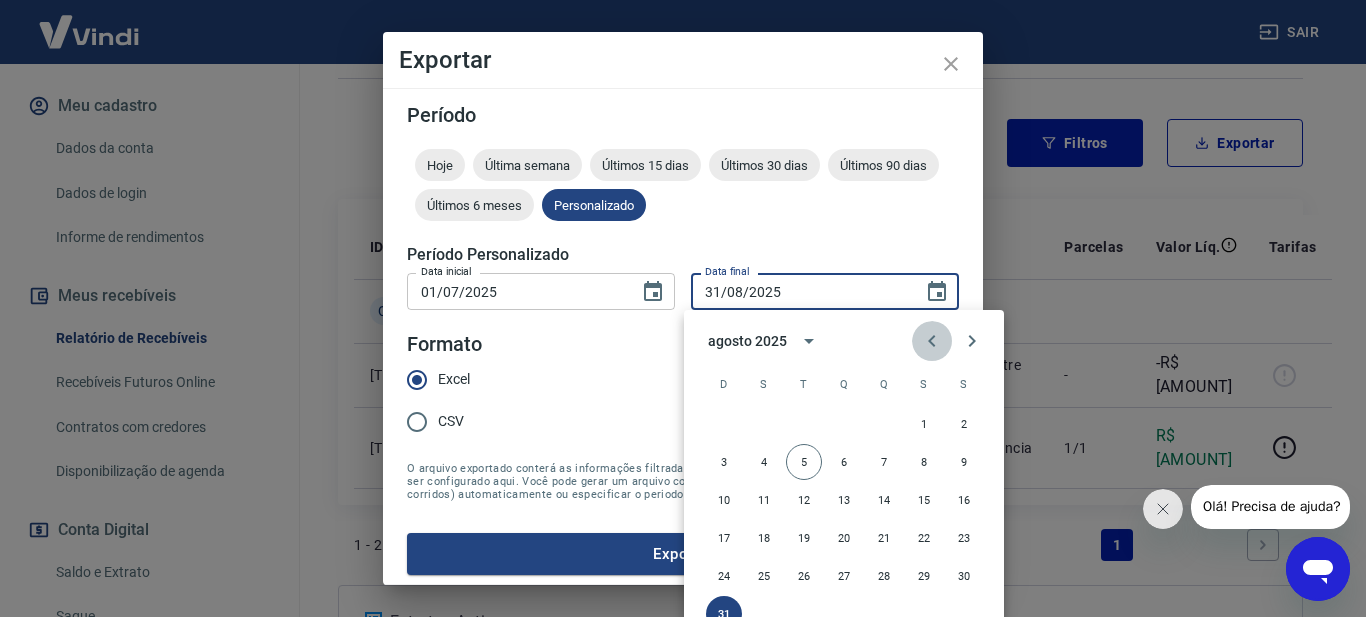 click 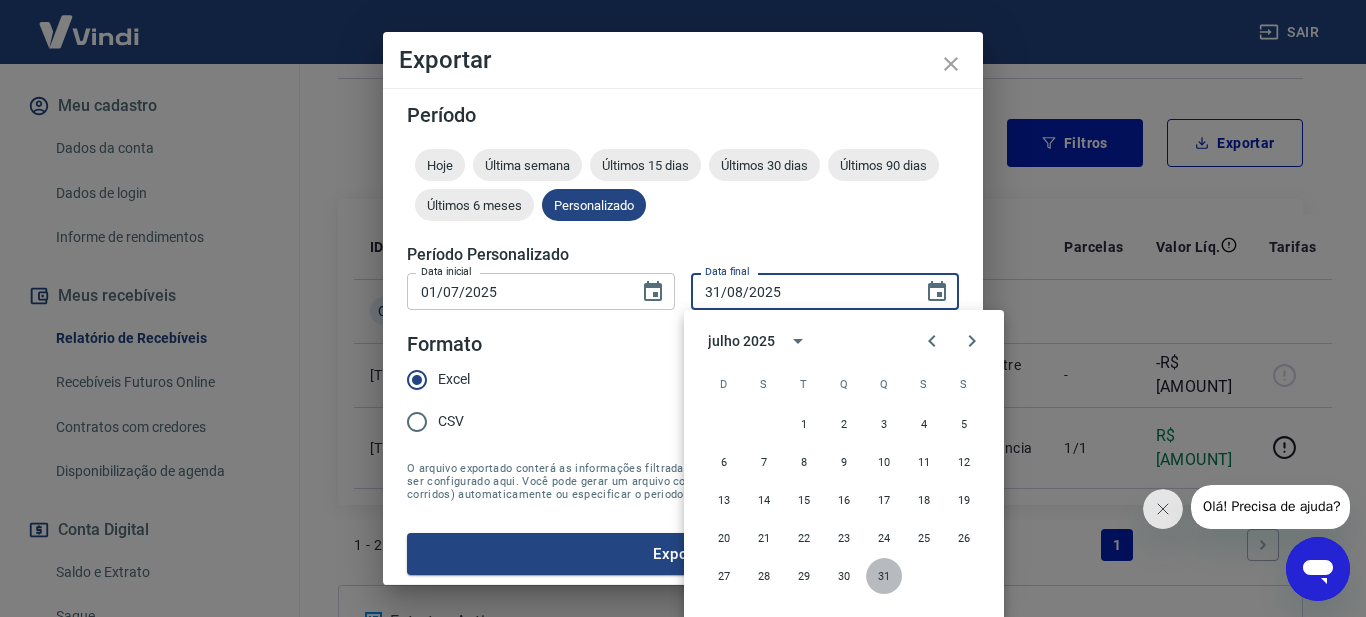 click on "31" at bounding box center [884, 576] 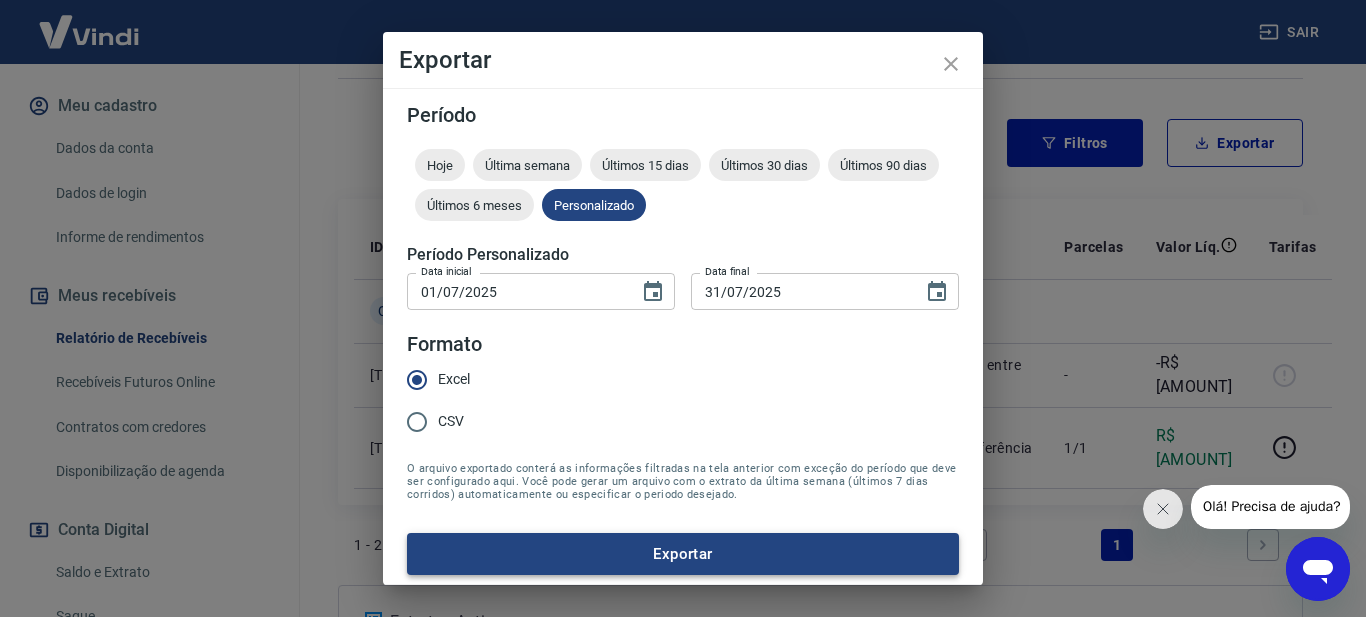 click on "Exportar" at bounding box center (683, 554) 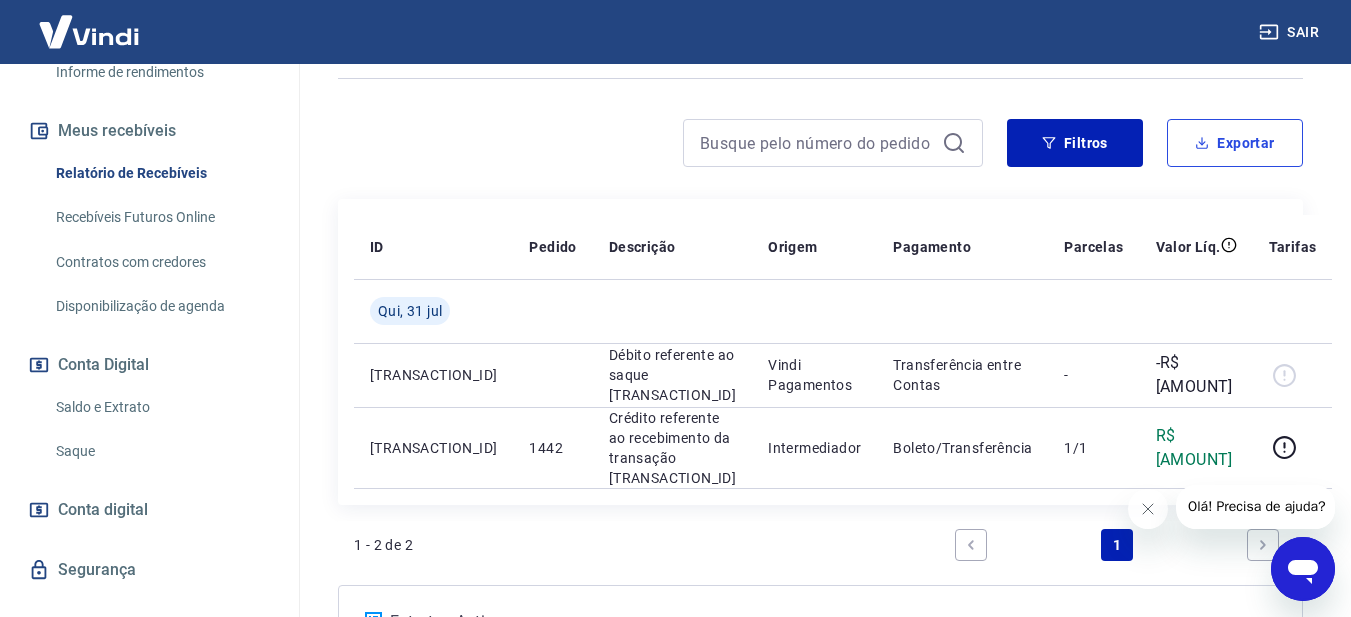 scroll, scrollTop: 427, scrollLeft: 0, axis: vertical 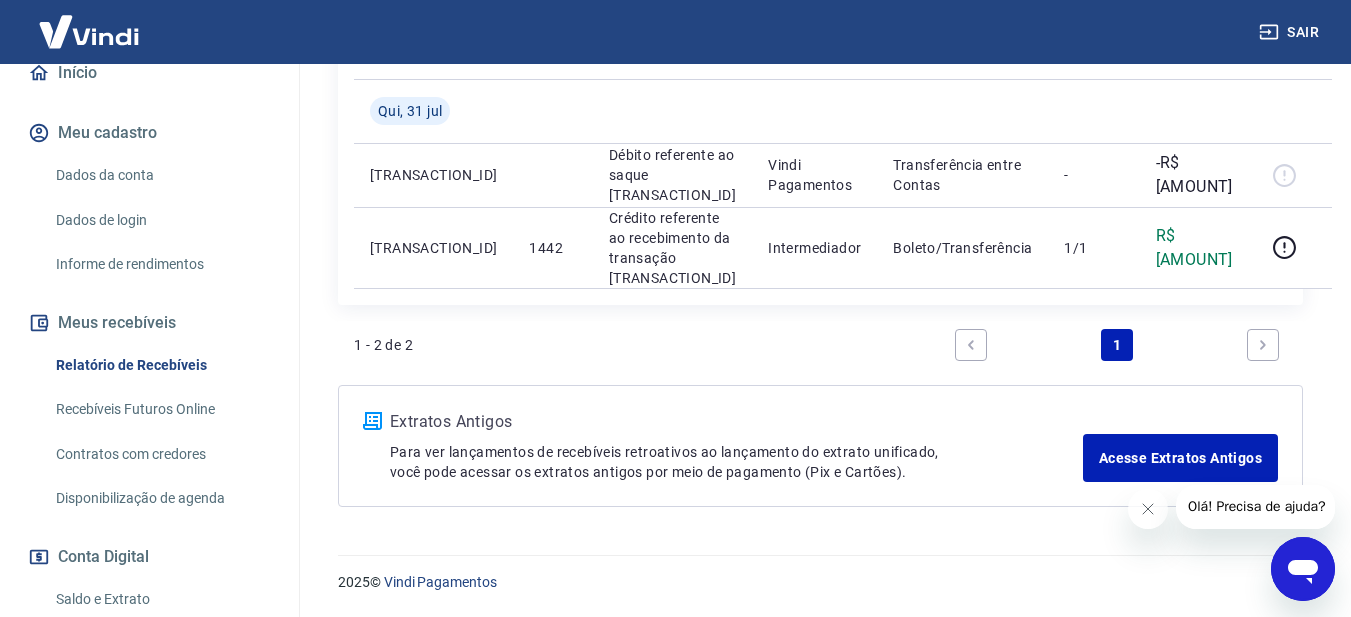 click on "Recebíveis Futuros Online" at bounding box center [161, 409] 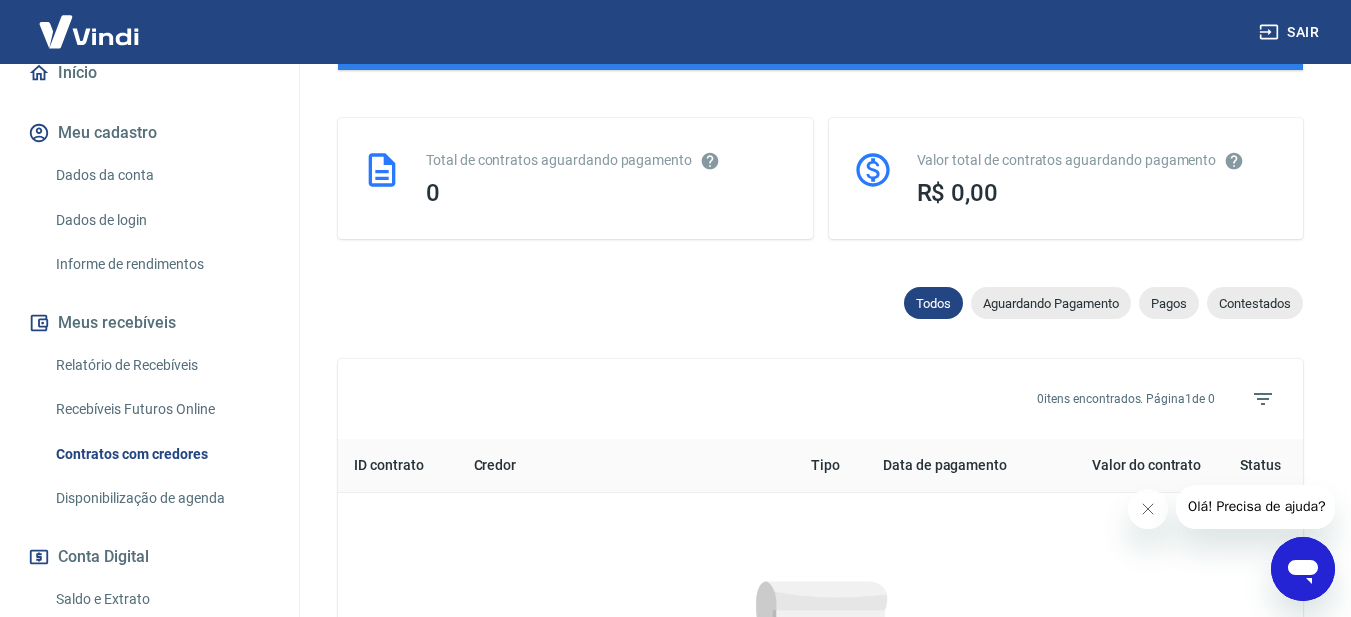 scroll, scrollTop: 977, scrollLeft: 0, axis: vertical 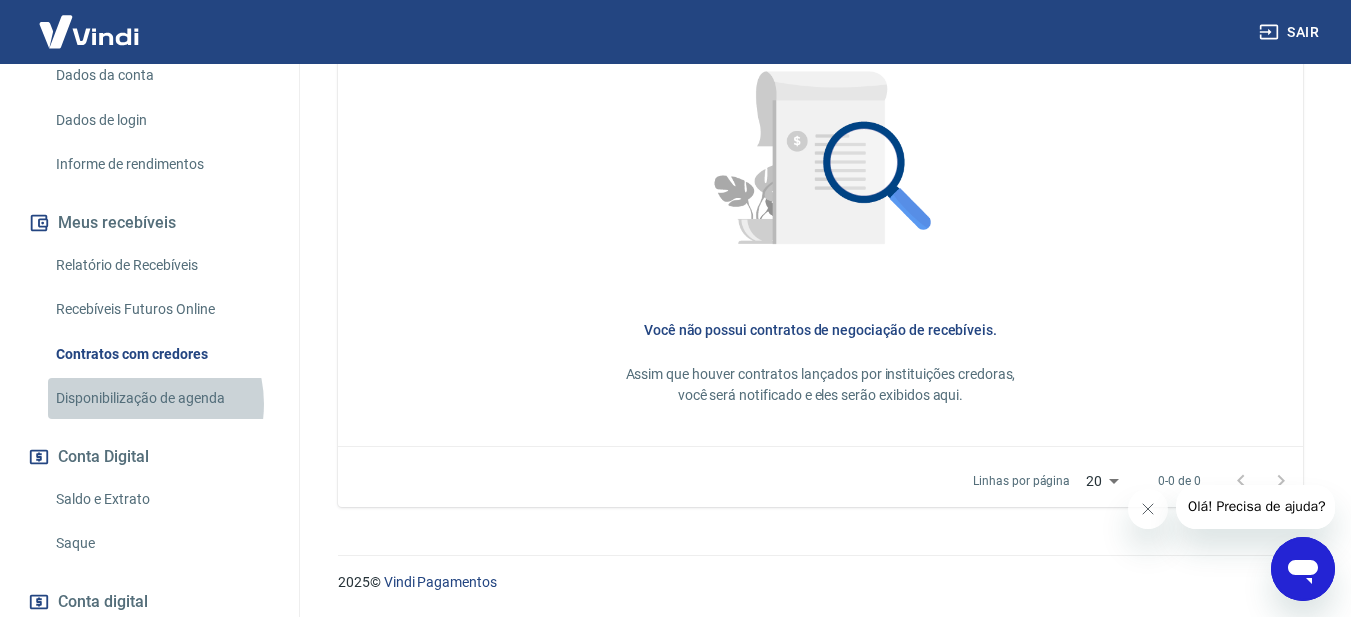 click on "Disponibilização de agenda" at bounding box center [161, 398] 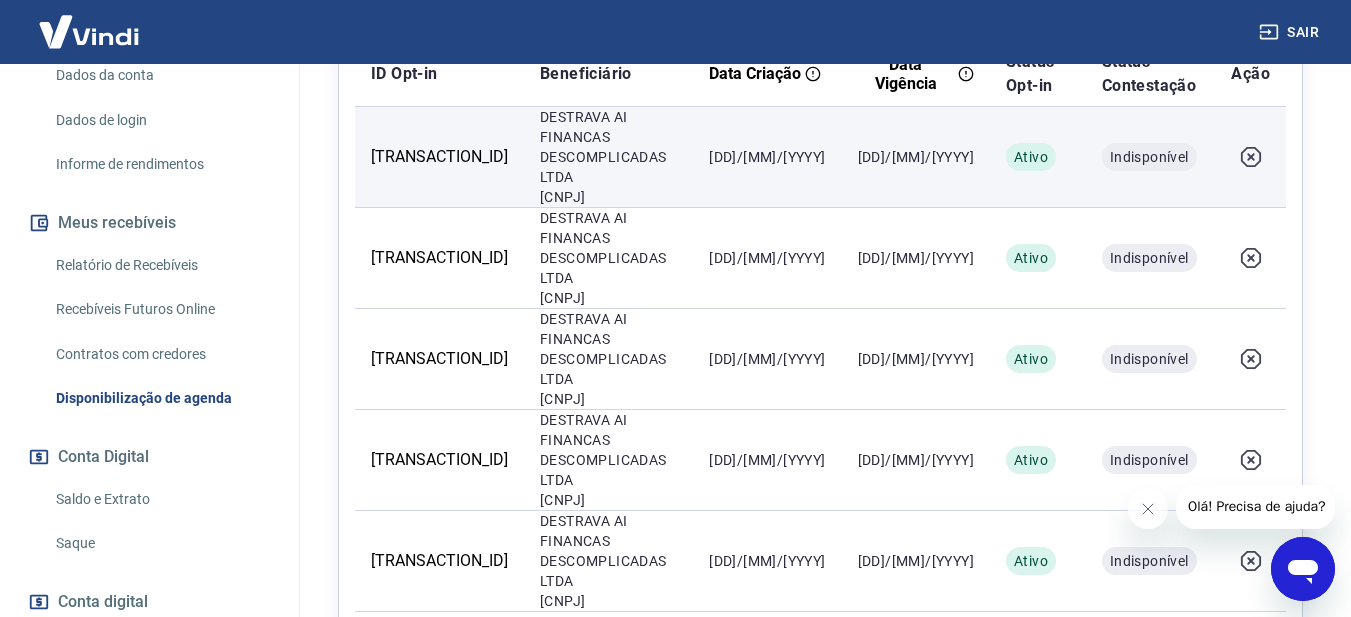 scroll, scrollTop: 500, scrollLeft: 0, axis: vertical 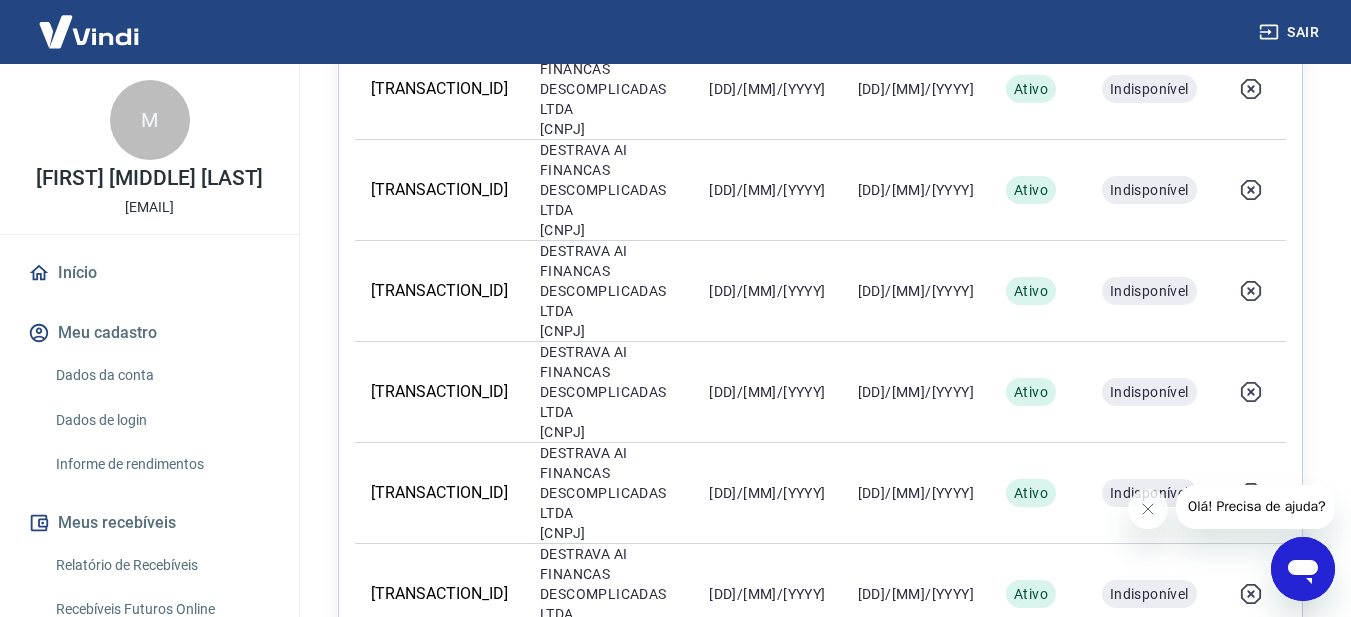 click on "Dados da conta" at bounding box center [161, 375] 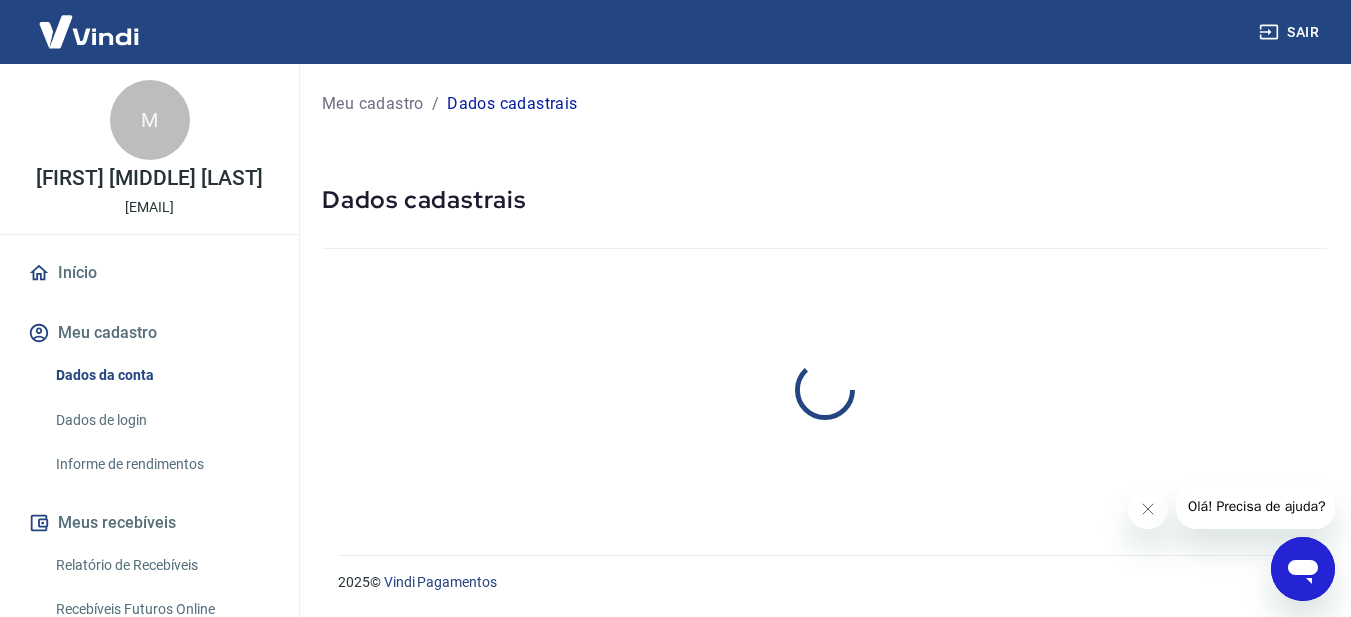 scroll, scrollTop: 0, scrollLeft: 0, axis: both 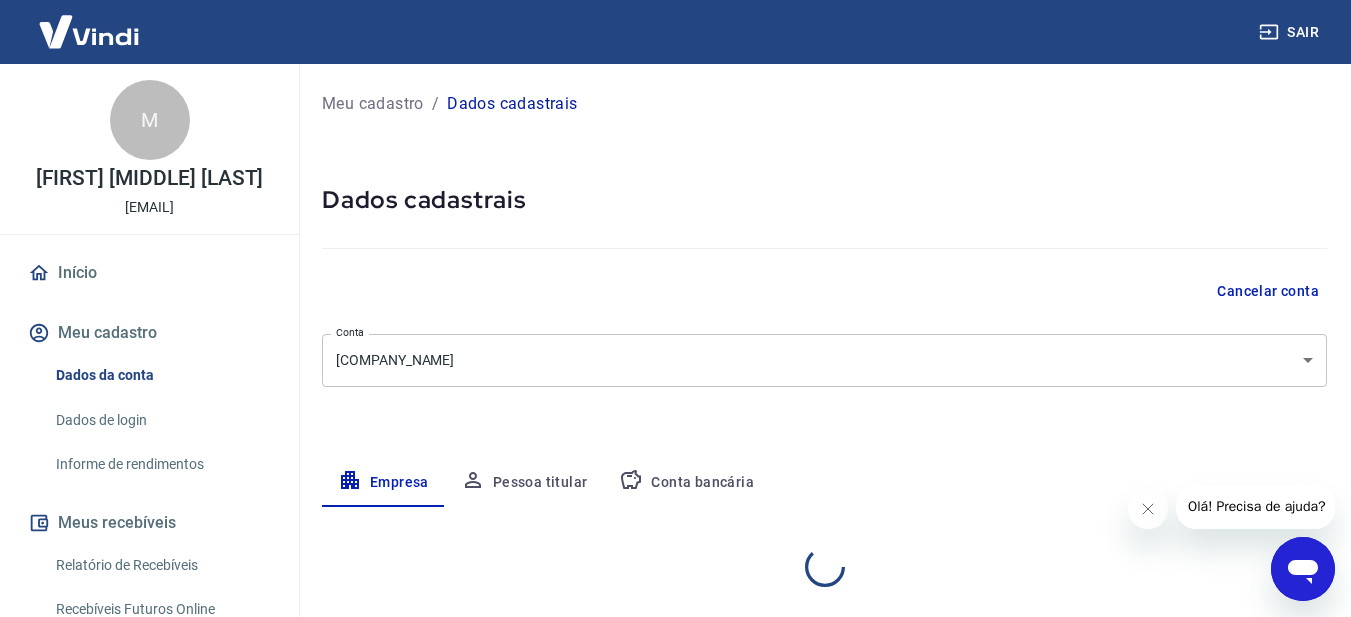 select on "SC" 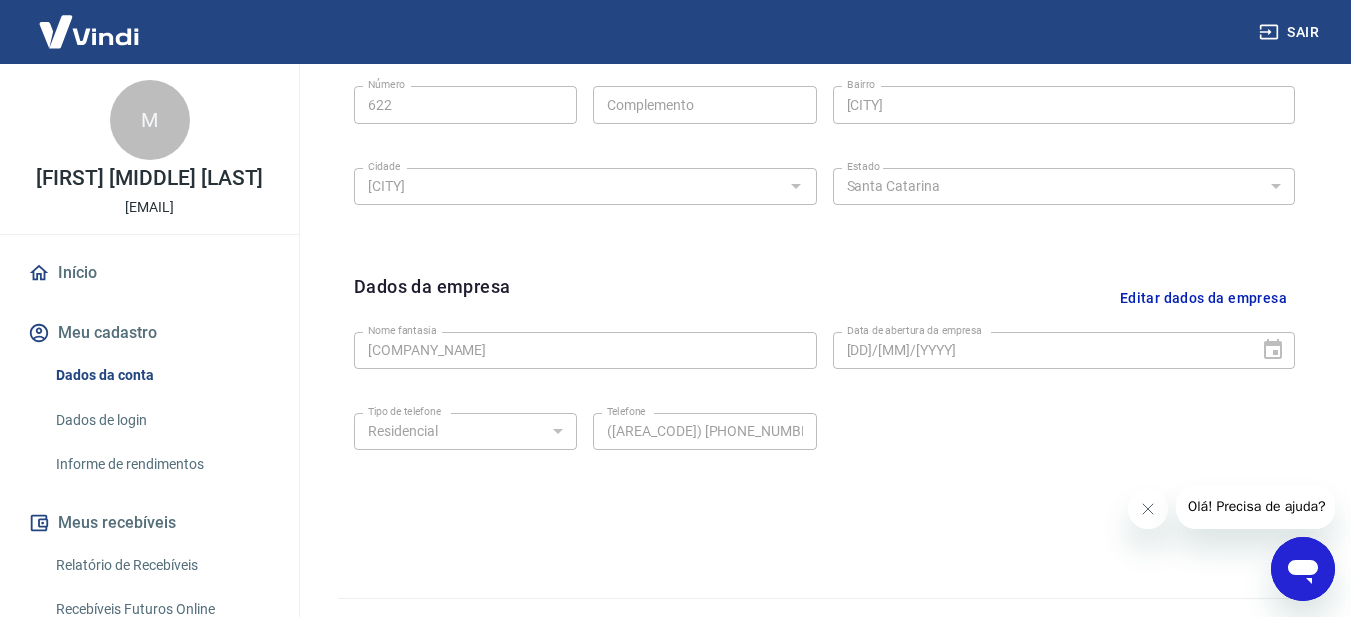 scroll, scrollTop: 825, scrollLeft: 0, axis: vertical 